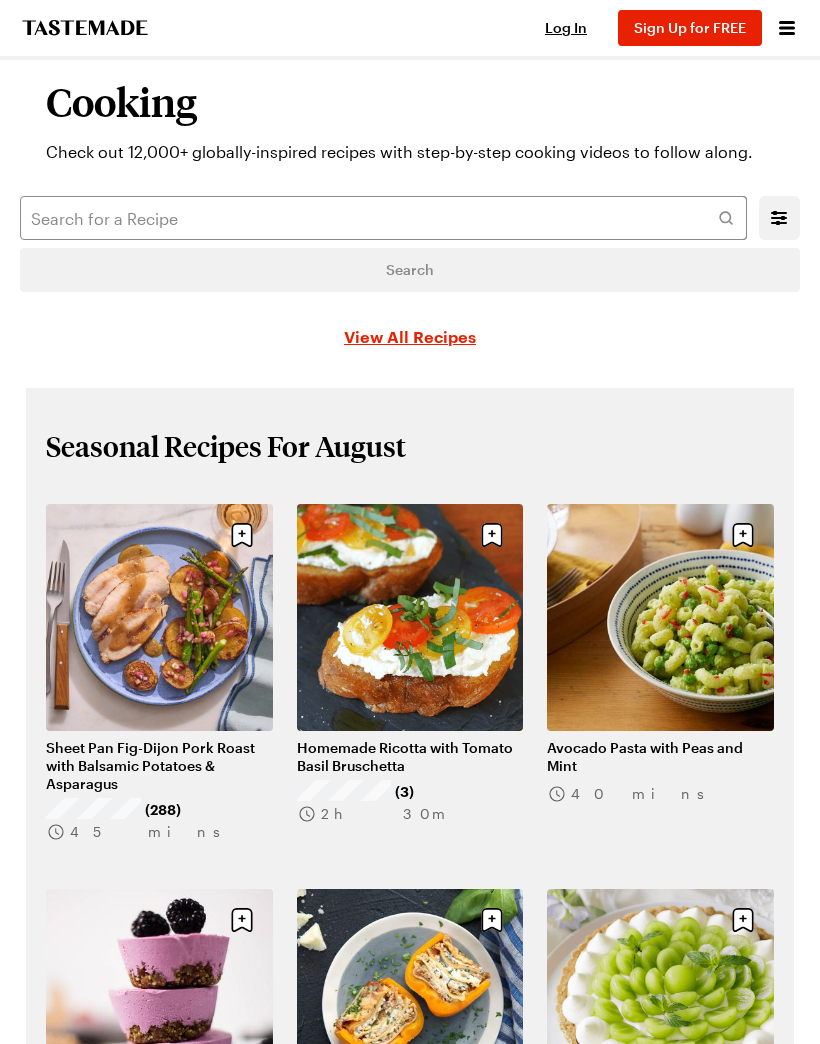 scroll, scrollTop: 0, scrollLeft: 0, axis: both 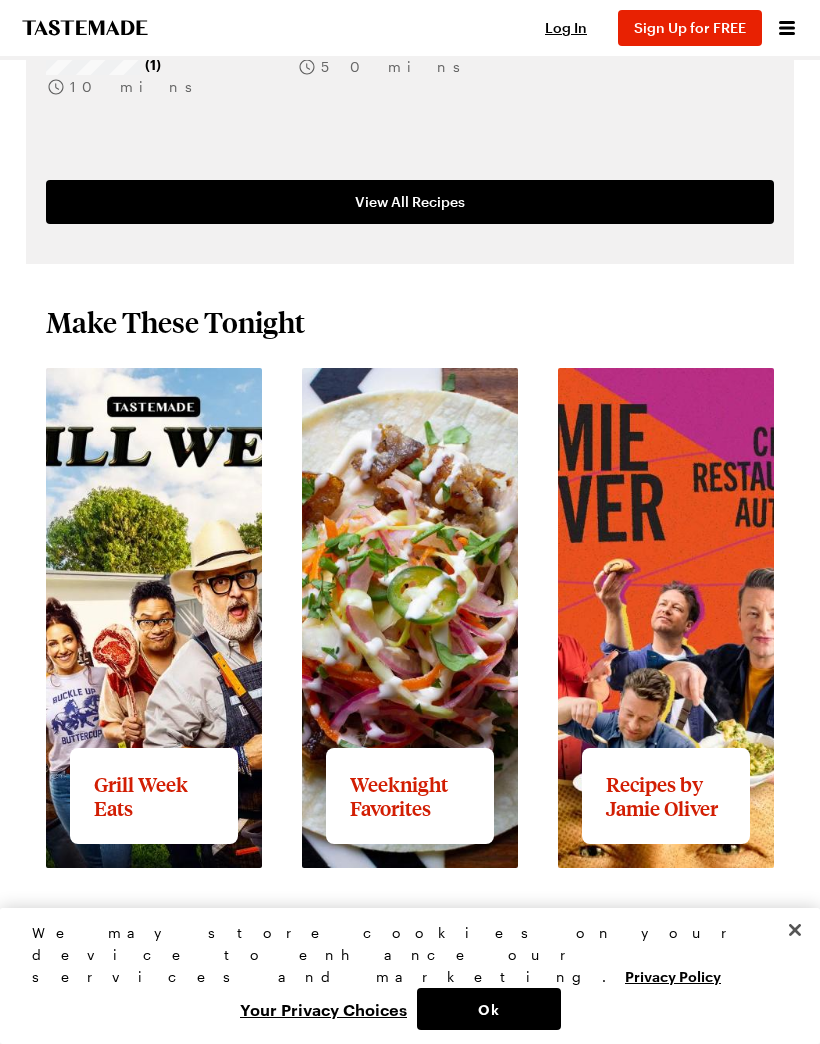 click on "View full content for Grill Week Eats" at bounding box center [140, 391] 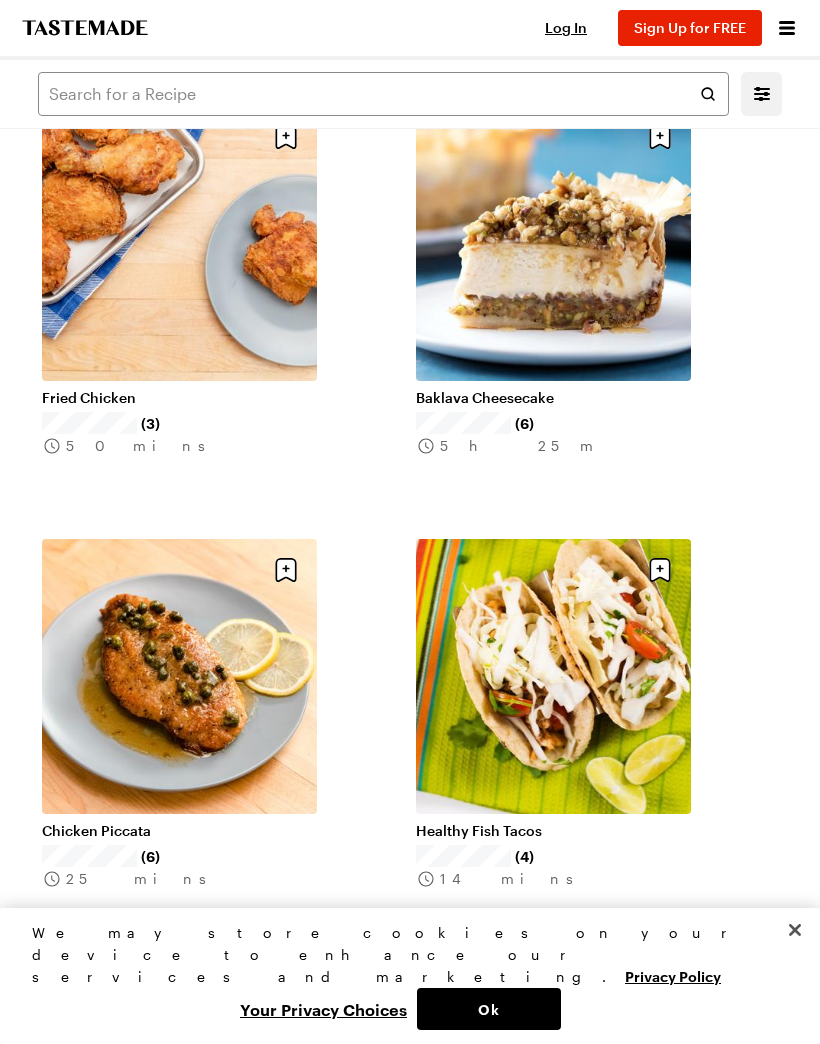 scroll, scrollTop: 3279, scrollLeft: 0, axis: vertical 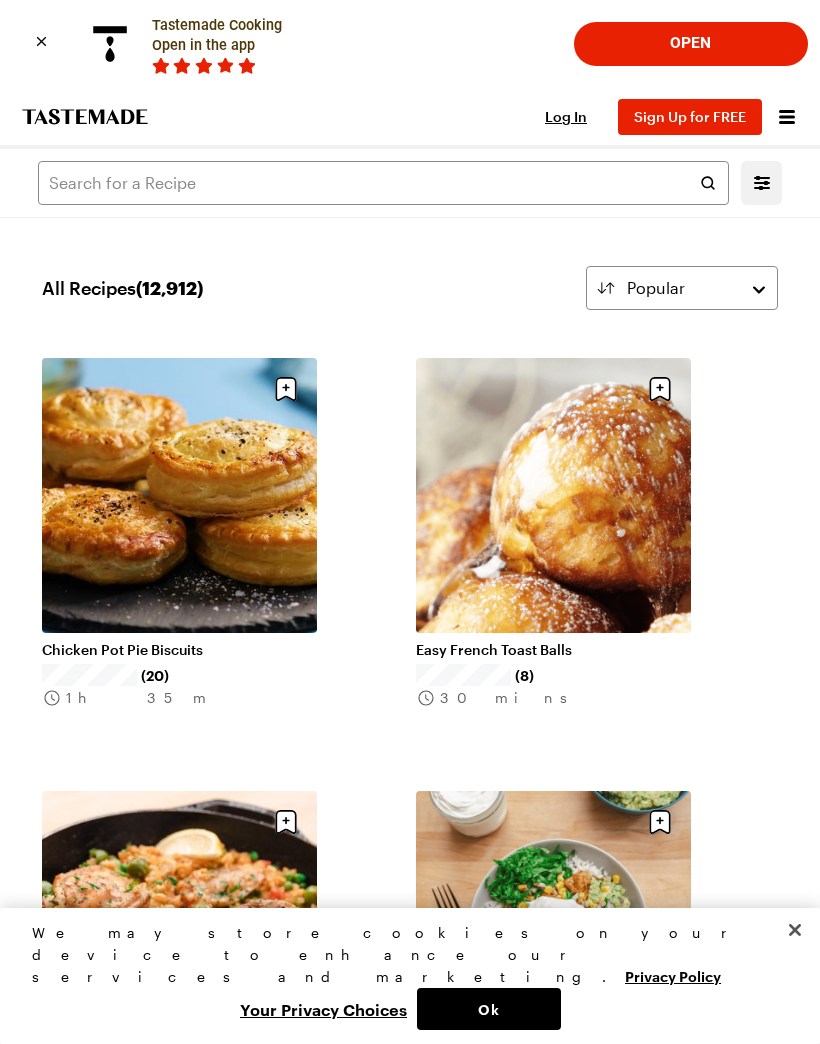 click 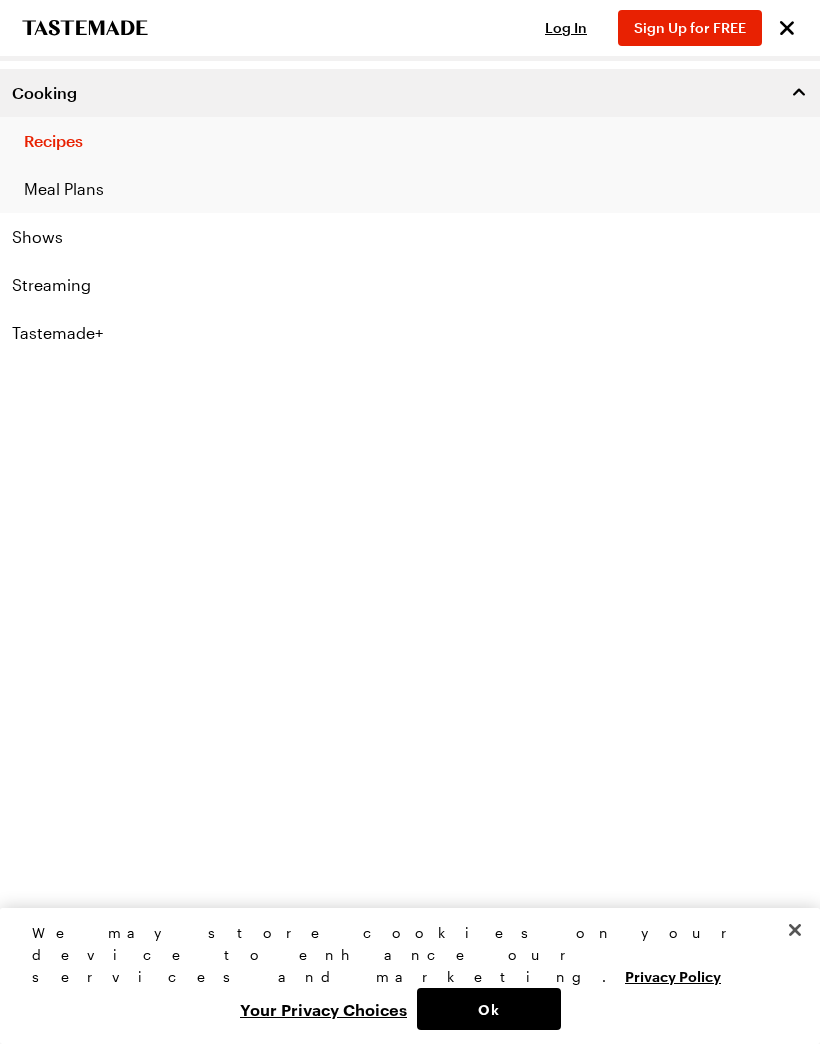 click on "Shows" at bounding box center (410, 237) 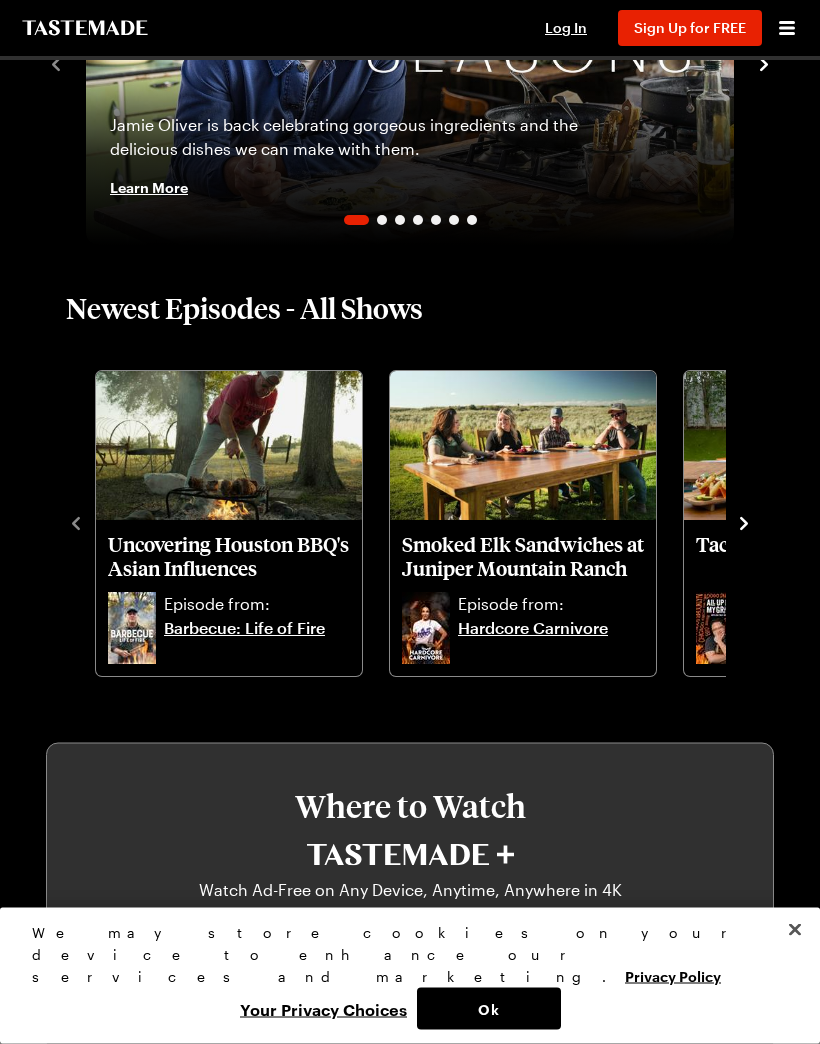 scroll, scrollTop: 401, scrollLeft: 0, axis: vertical 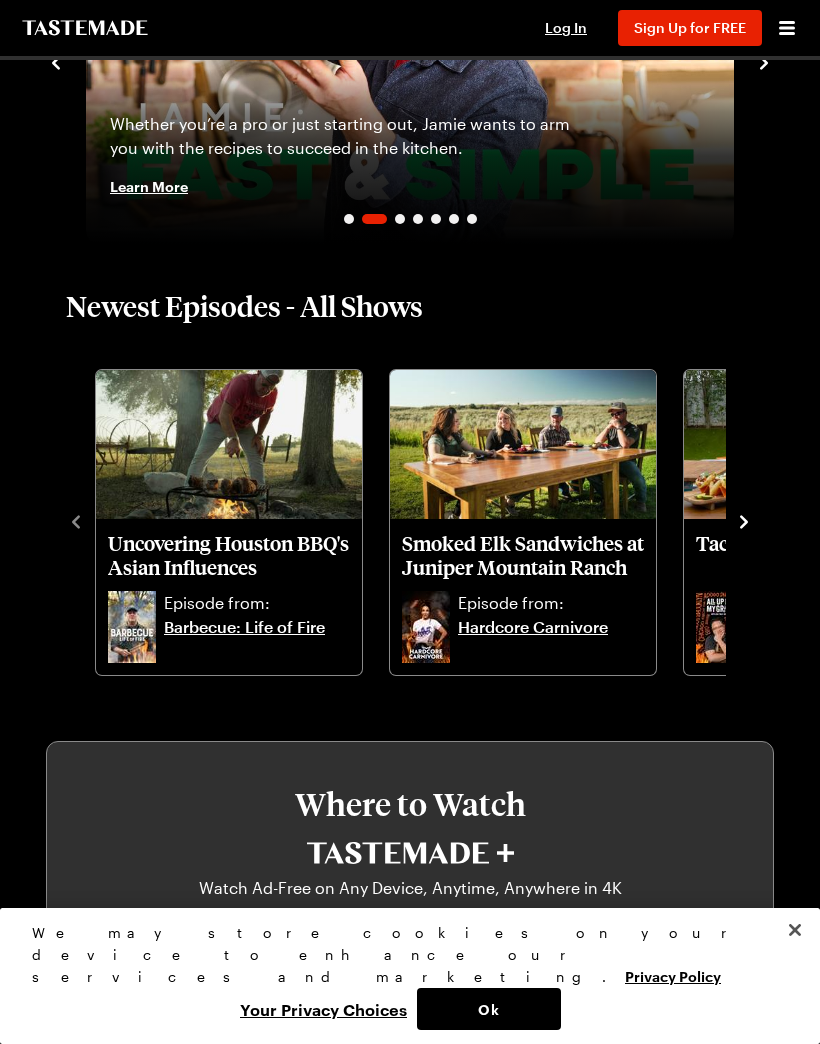 click on "Newest Episodes - All Shows Uncovering Houston BBQ's Asian Influences Episode from: Barbecue: Life of Fire Smoked Elk Sandwiches at Juniper Mountain Ranch Episode from: Hardcore Carnivore Taco Like It's Hot Episode from: All Up In My Grill Hunting for Quail in Charleston Episode from: Barbecue: Life of Fire Alpine Lamb Ribs from Siddoway Sheep Company Episode from: Hardcore Carnivore Kabob-alicious Episode from: All Up In My Grill Catching Gulf Coast Redfish and Blue Crabs Episode from: Barbecue: Life of Fire Northstar Bison Smash Burger Episode from: Hardcore Carnivore Tandoor On The Grill Episode from: All Up In My Grill The Roscoe Family Legacy: Alabama Pit Ribs Episode from: Barbecue: Life of Fire" at bounding box center [410, 483] 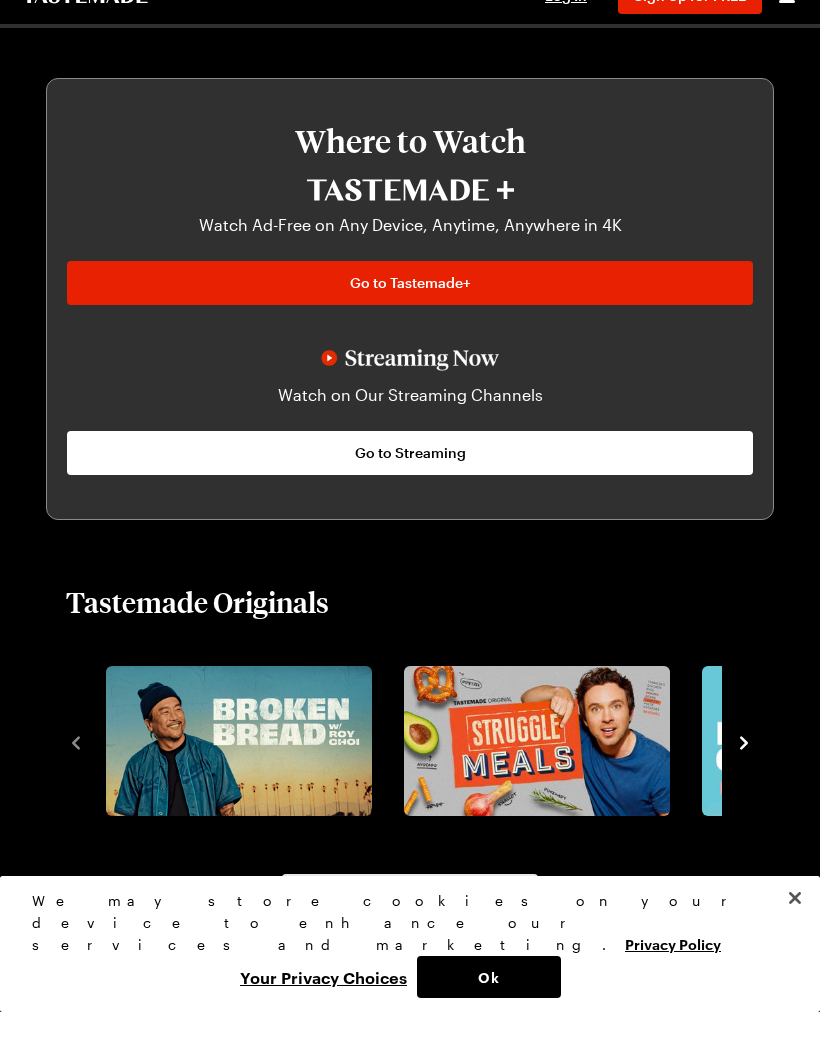 scroll, scrollTop: 1064, scrollLeft: 0, axis: vertical 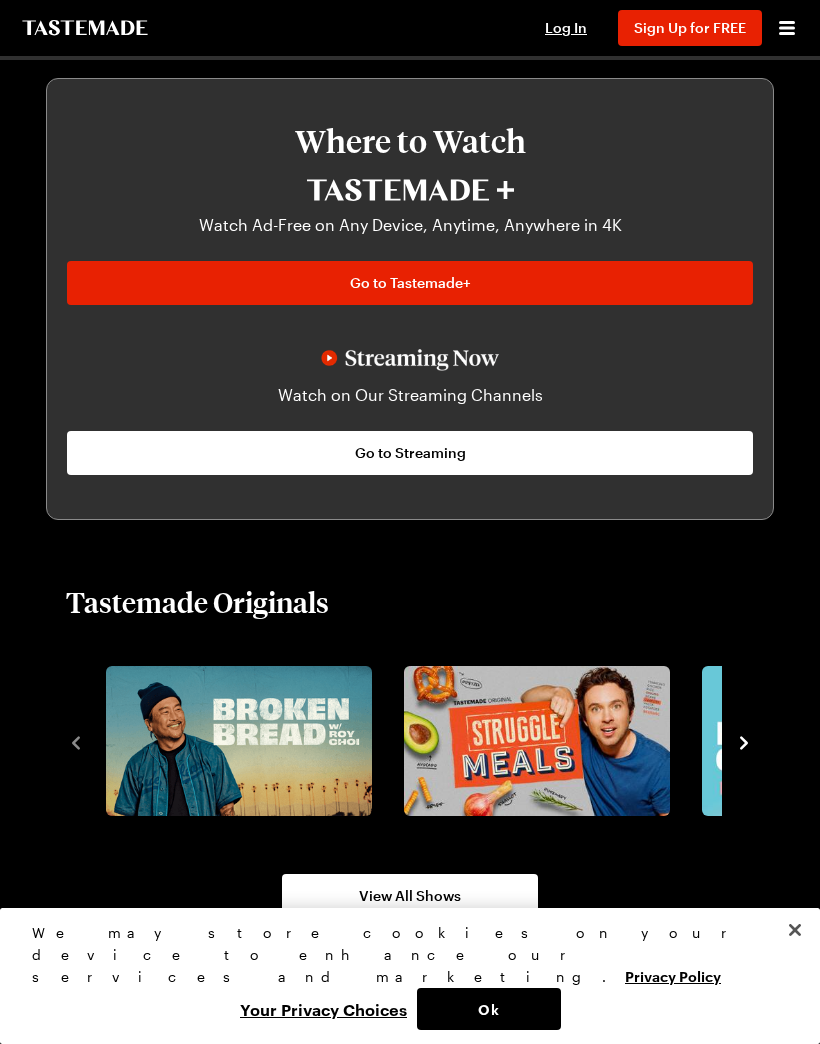 click on "Go to Streaming" at bounding box center [410, 453] 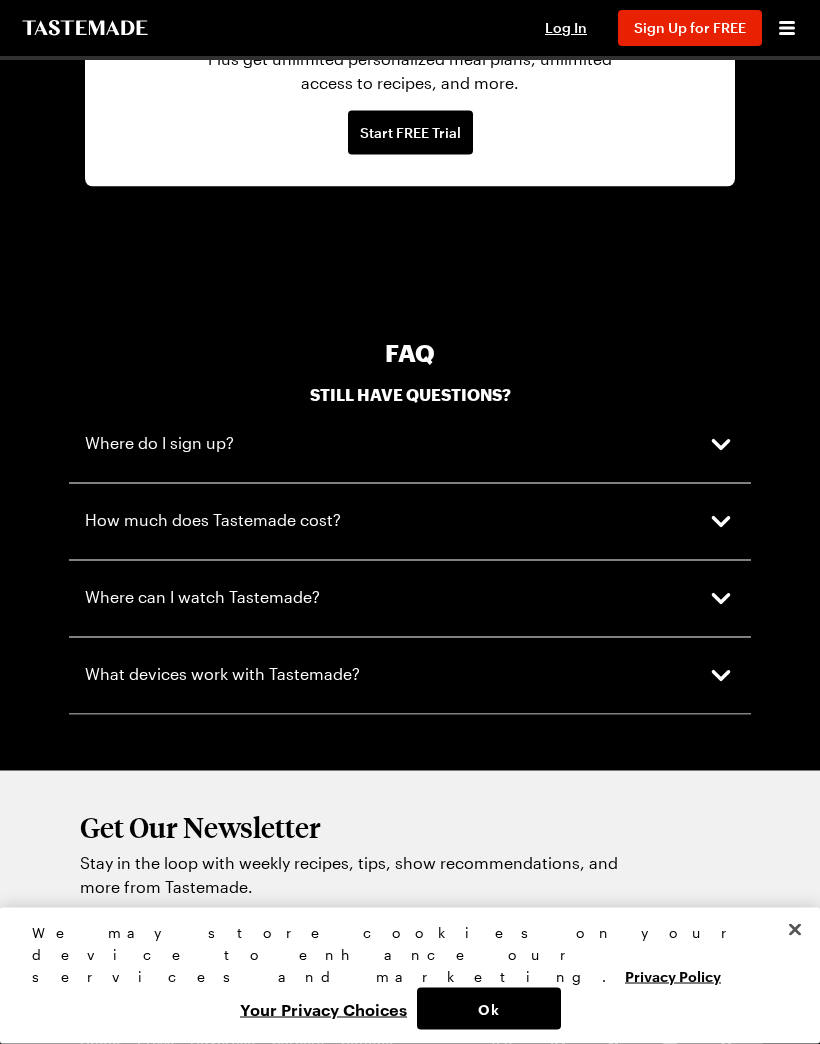 scroll, scrollTop: 4734, scrollLeft: 0, axis: vertical 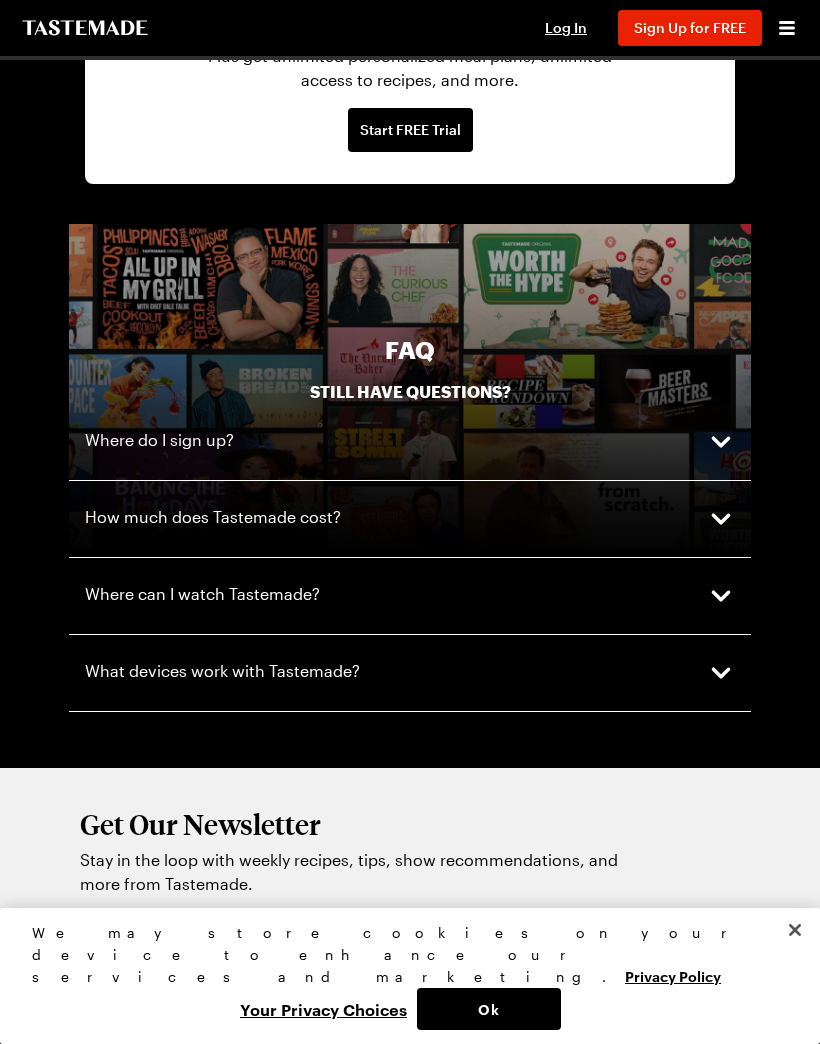click 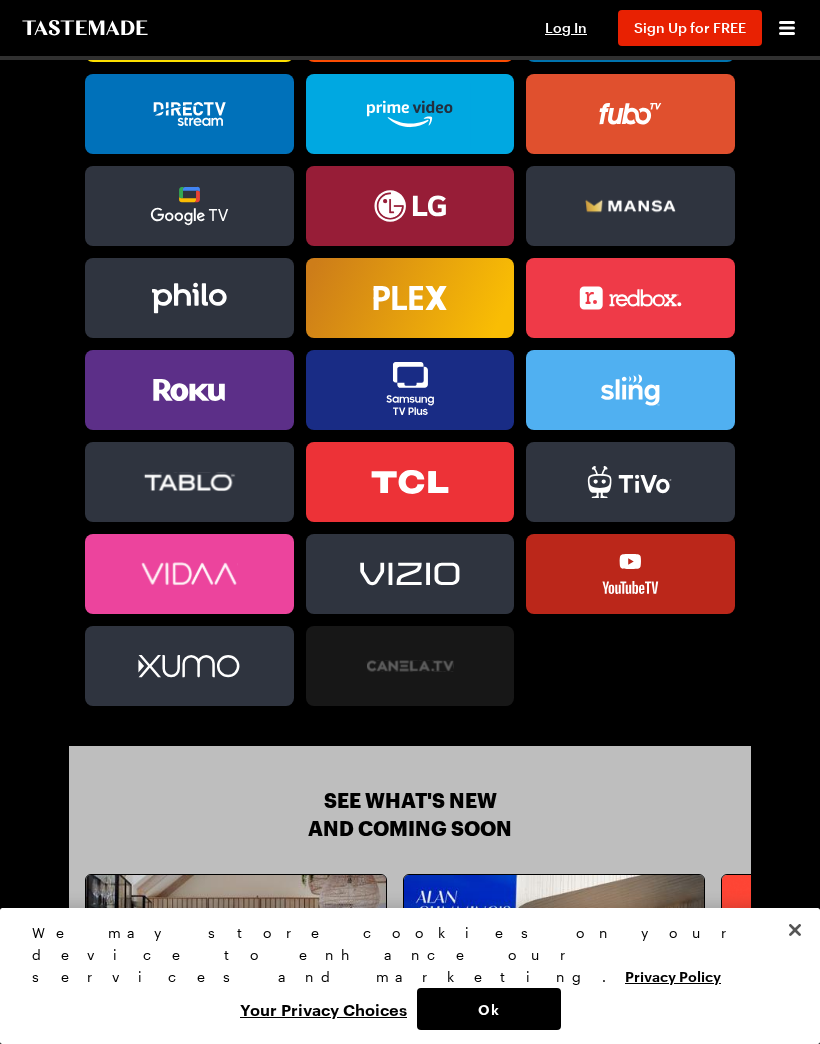 scroll, scrollTop: 1320, scrollLeft: 0, axis: vertical 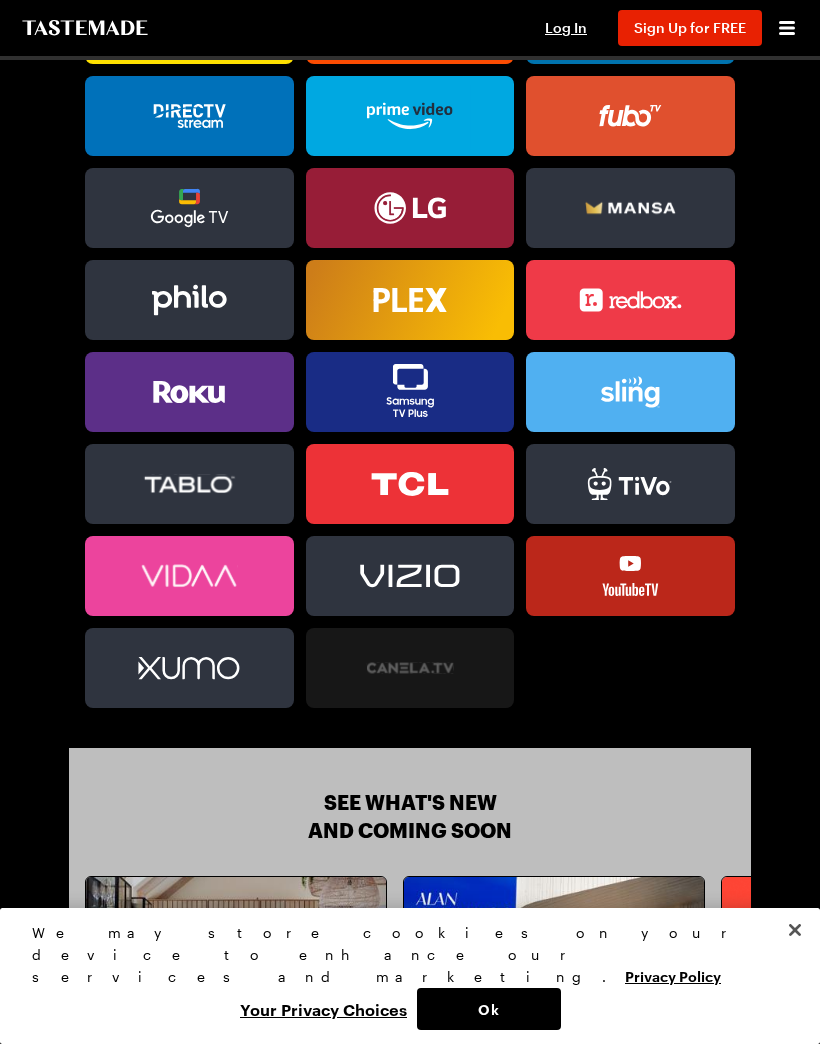 click 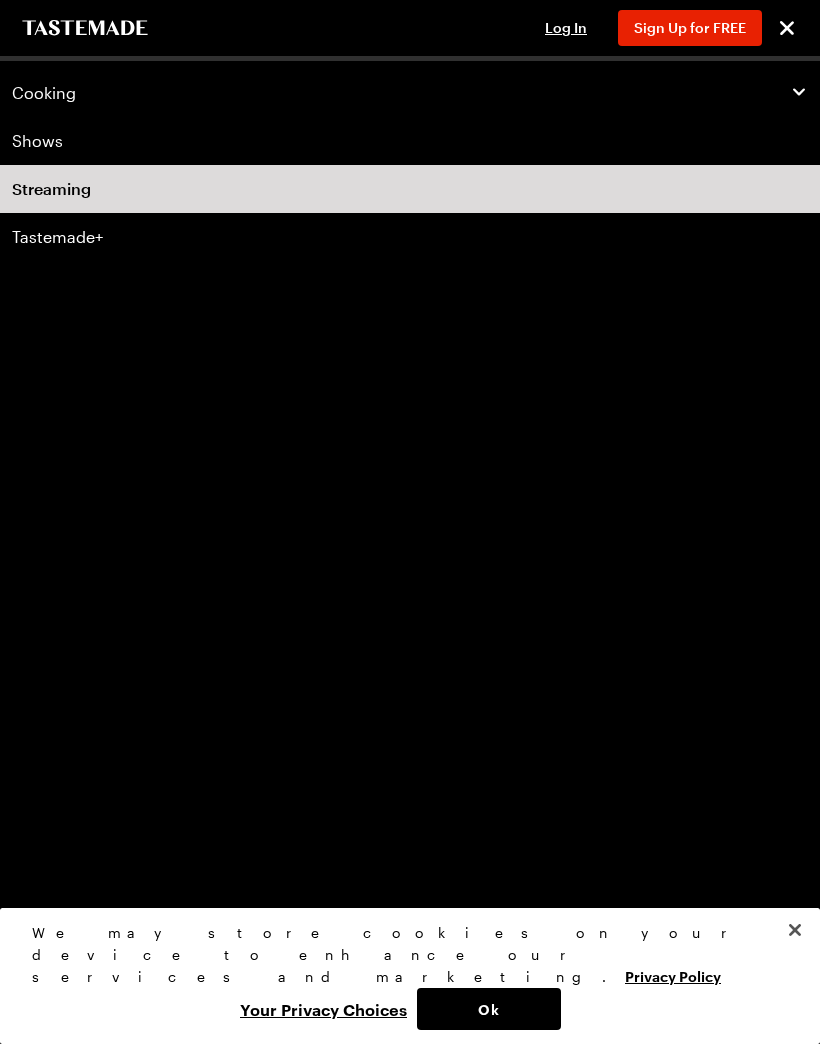 click on "Tastemade+" at bounding box center (410, 237) 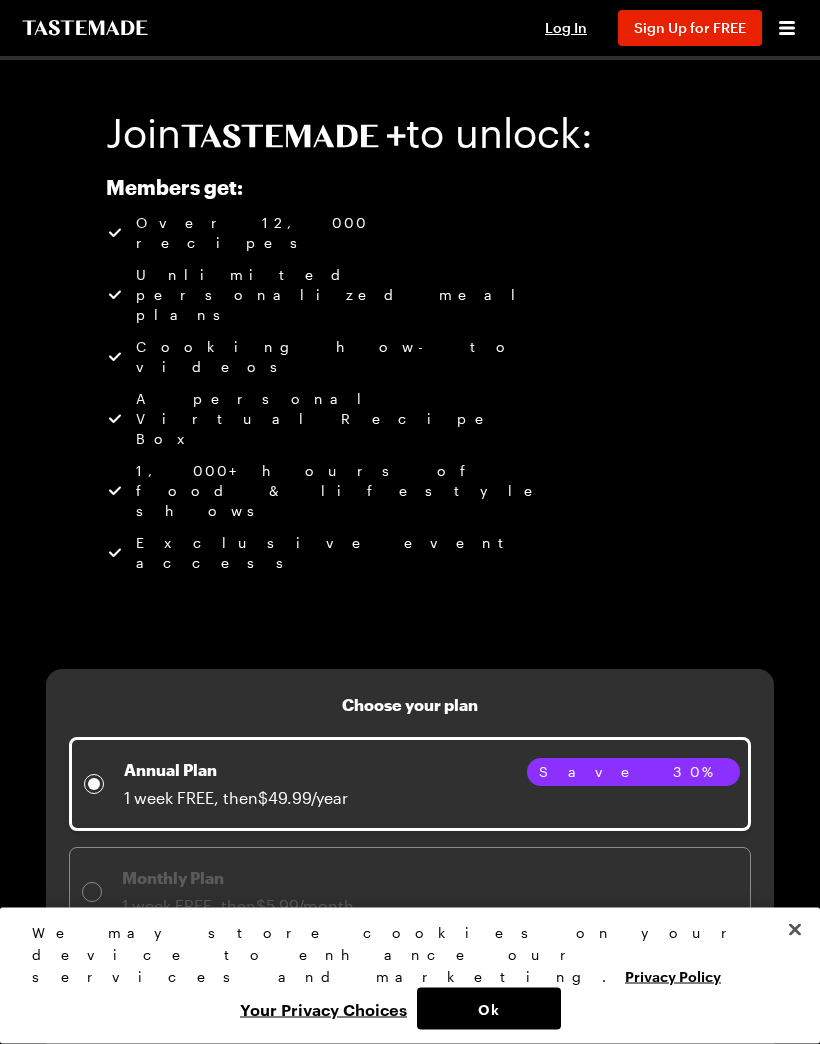 scroll, scrollTop: 0, scrollLeft: 0, axis: both 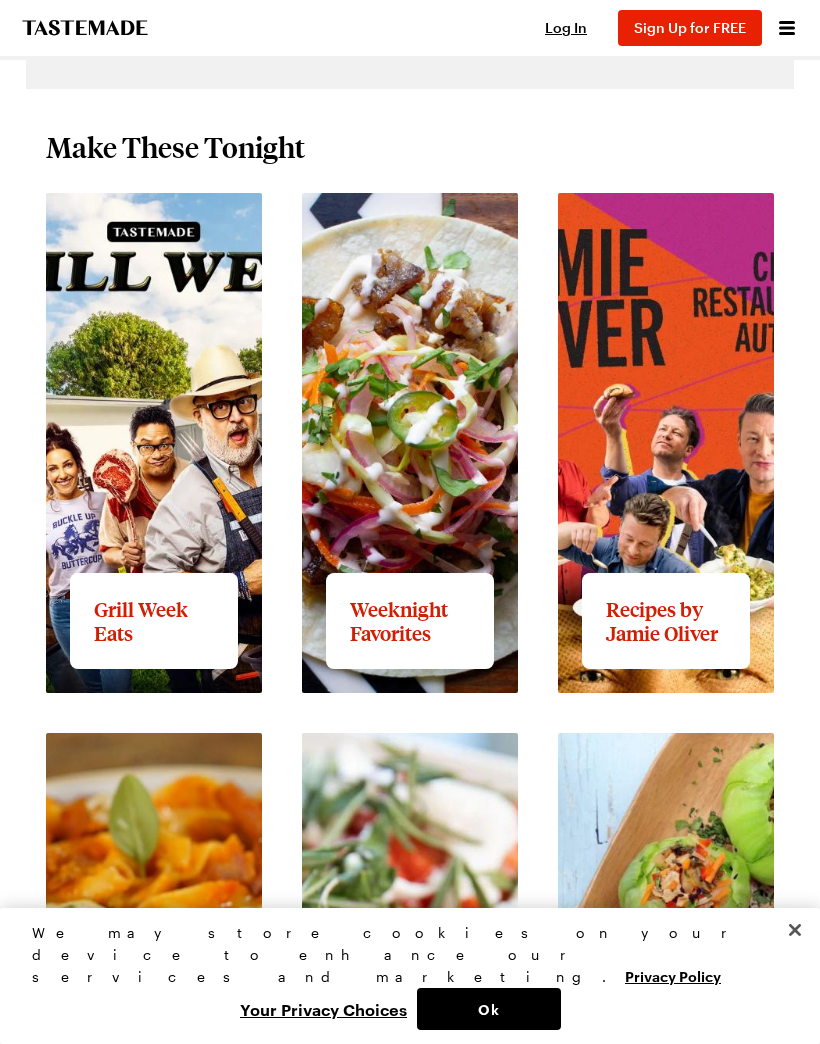 click on "View full content for Grill Week Eats" at bounding box center (140, 216) 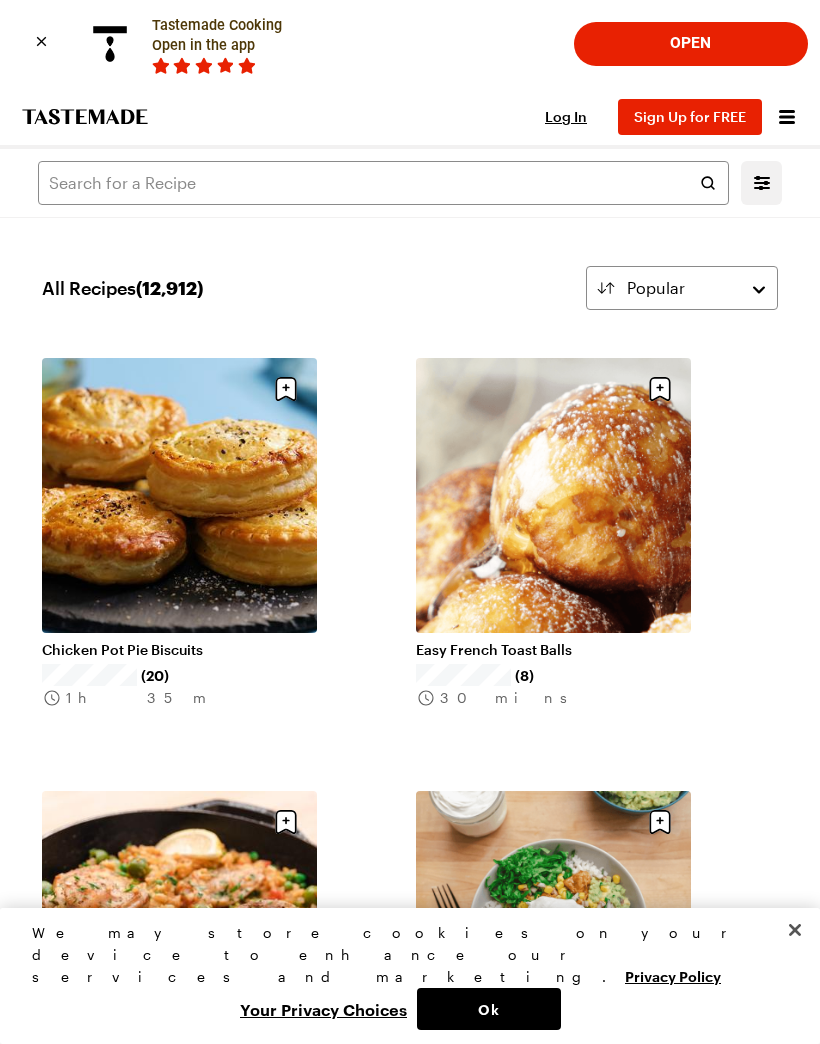 scroll, scrollTop: 17, scrollLeft: 0, axis: vertical 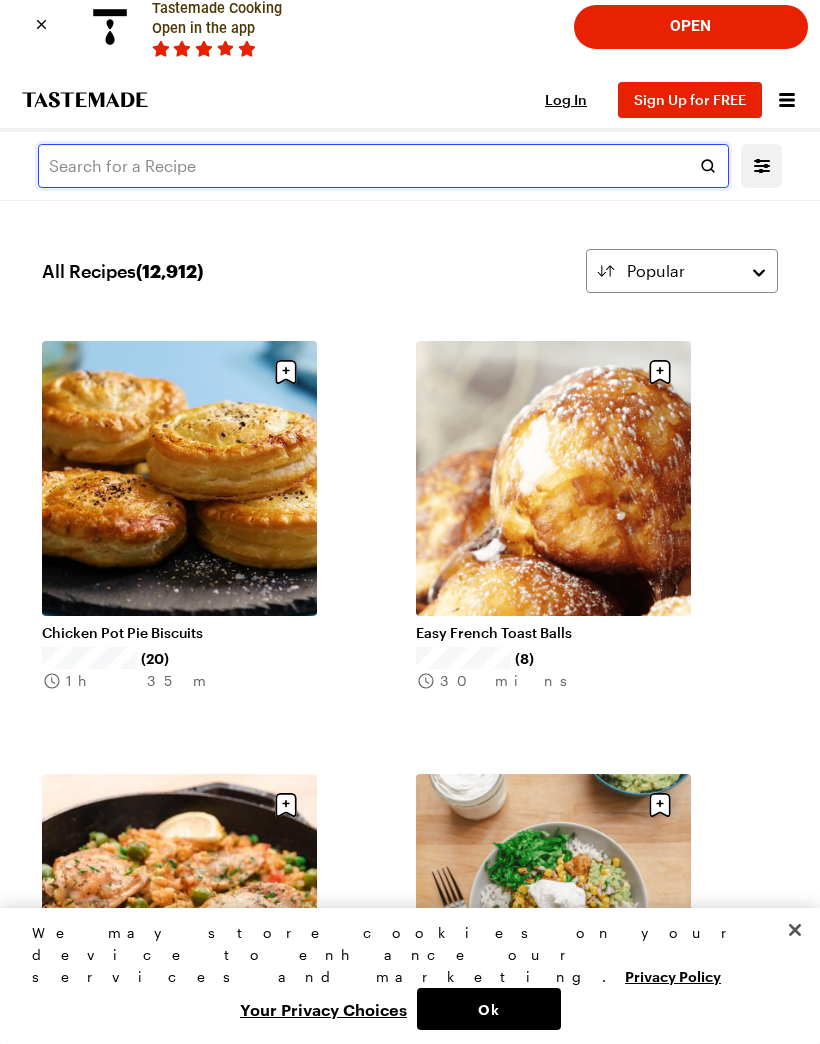 click at bounding box center (383, 166) 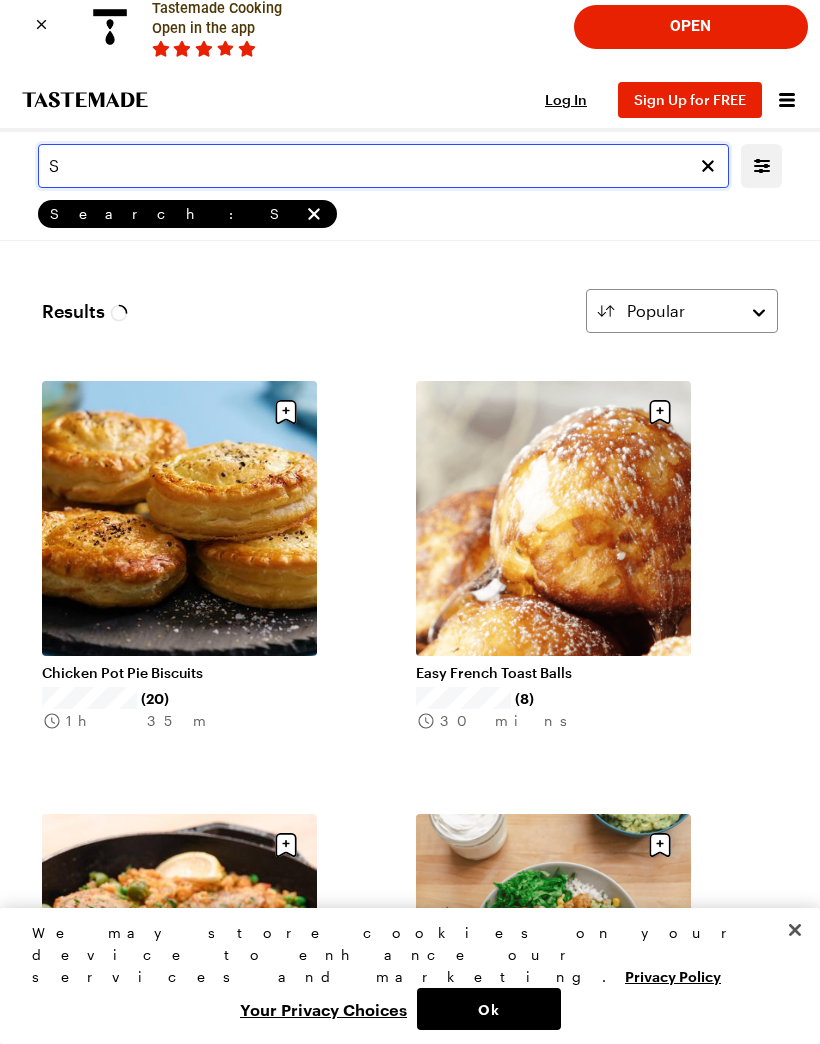 scroll, scrollTop: 0, scrollLeft: 0, axis: both 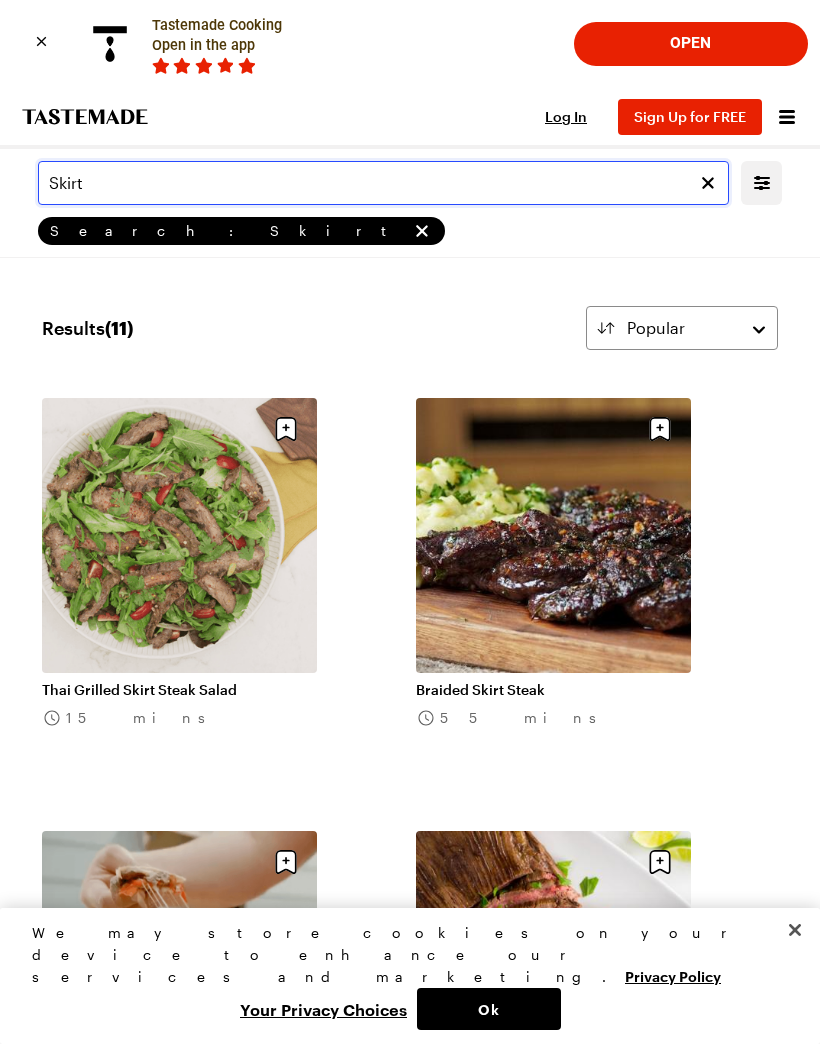 click on "Skirt" at bounding box center [383, 183] 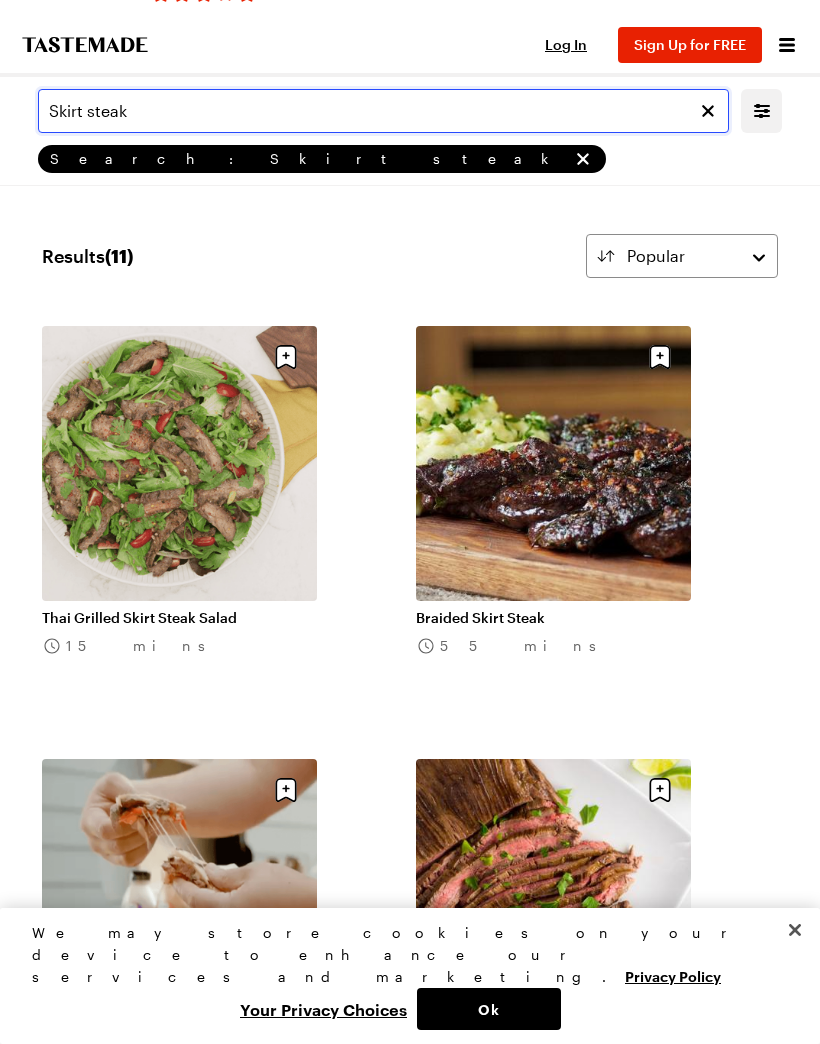 scroll, scrollTop: 88, scrollLeft: 0, axis: vertical 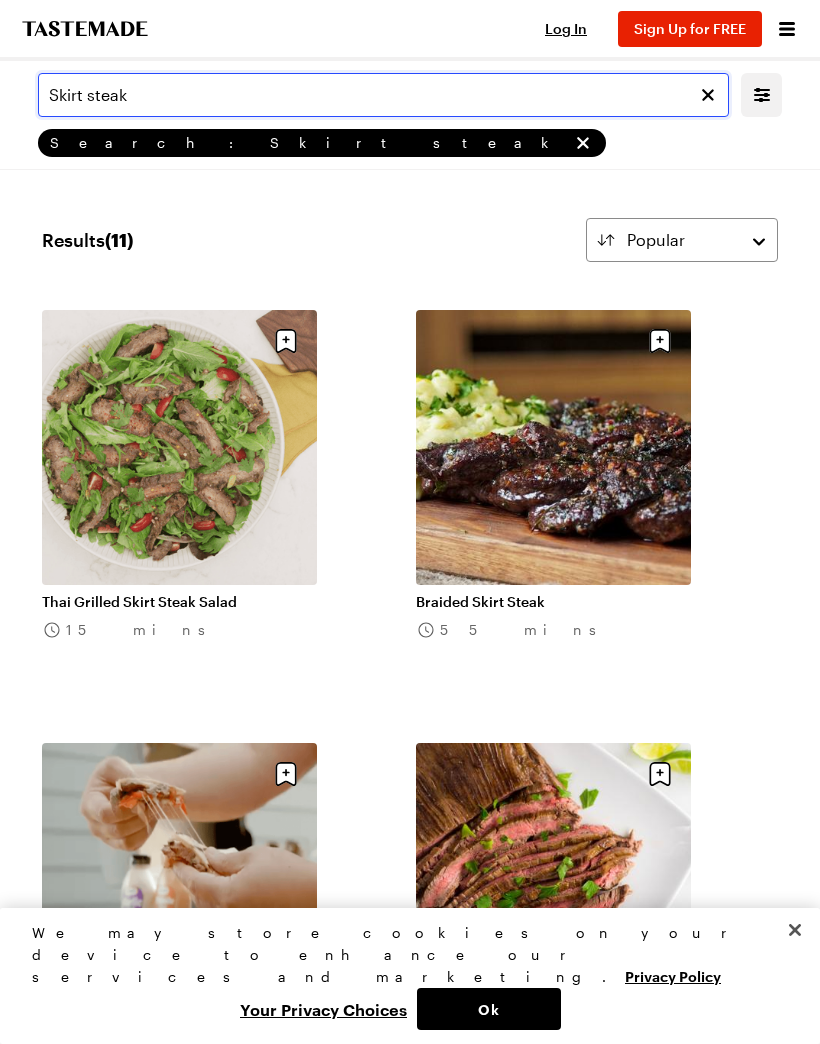 type on "Skirt steak" 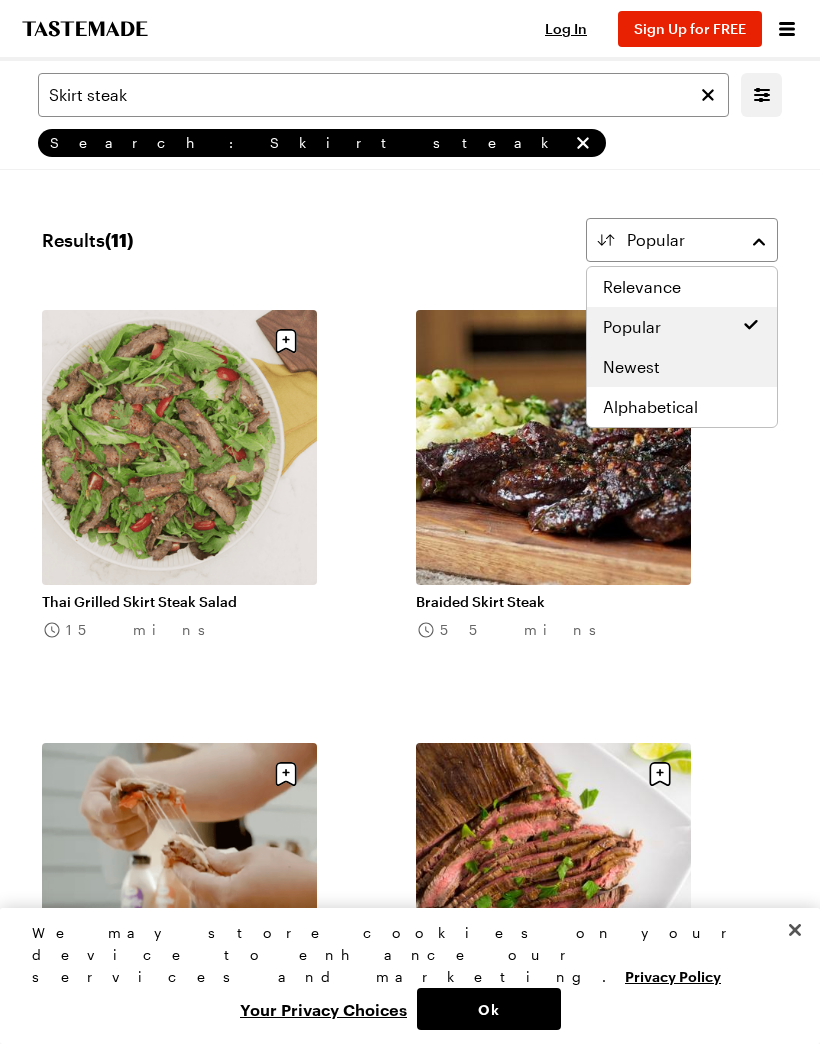 click on "Newest" at bounding box center [682, 367] 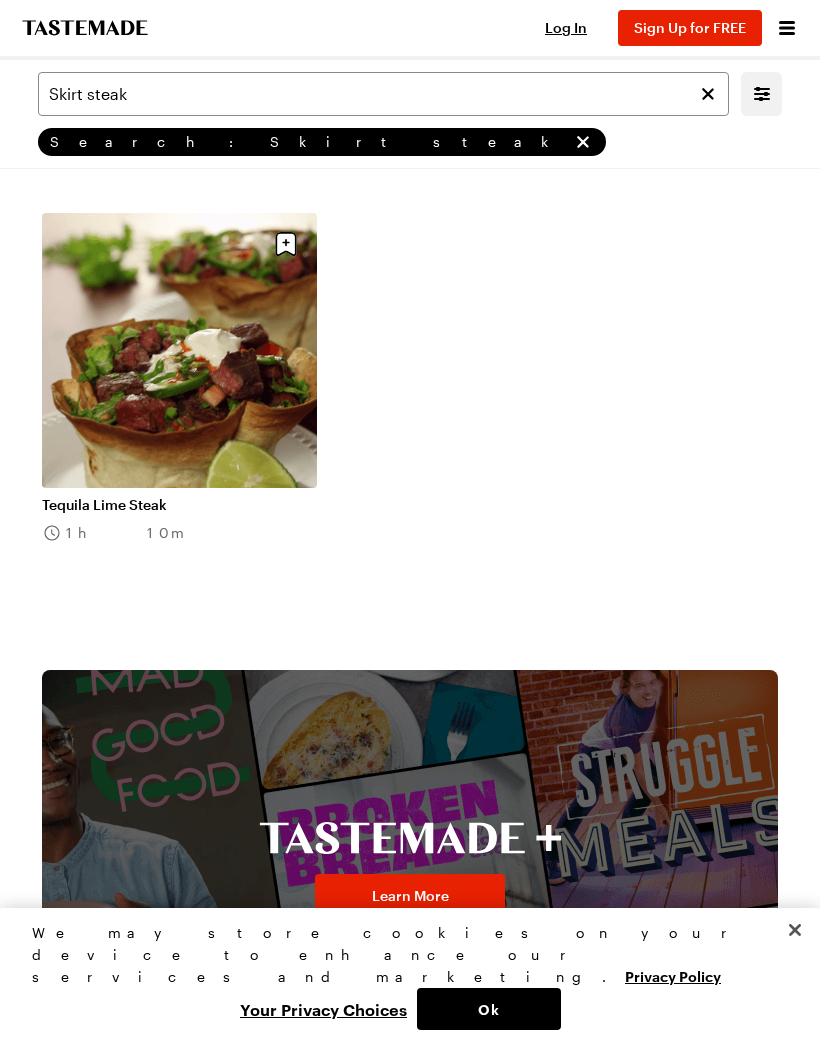 scroll, scrollTop: 2337, scrollLeft: 0, axis: vertical 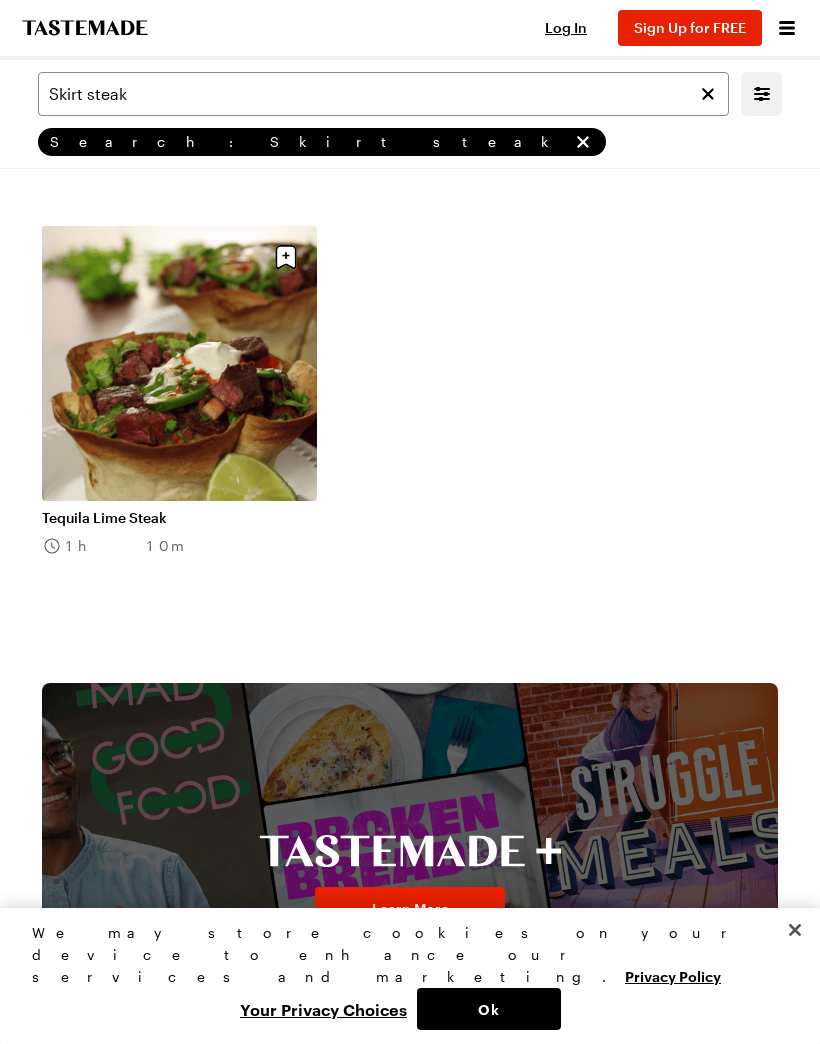 click on "Tequila Lime Steak" at bounding box center (179, 518) 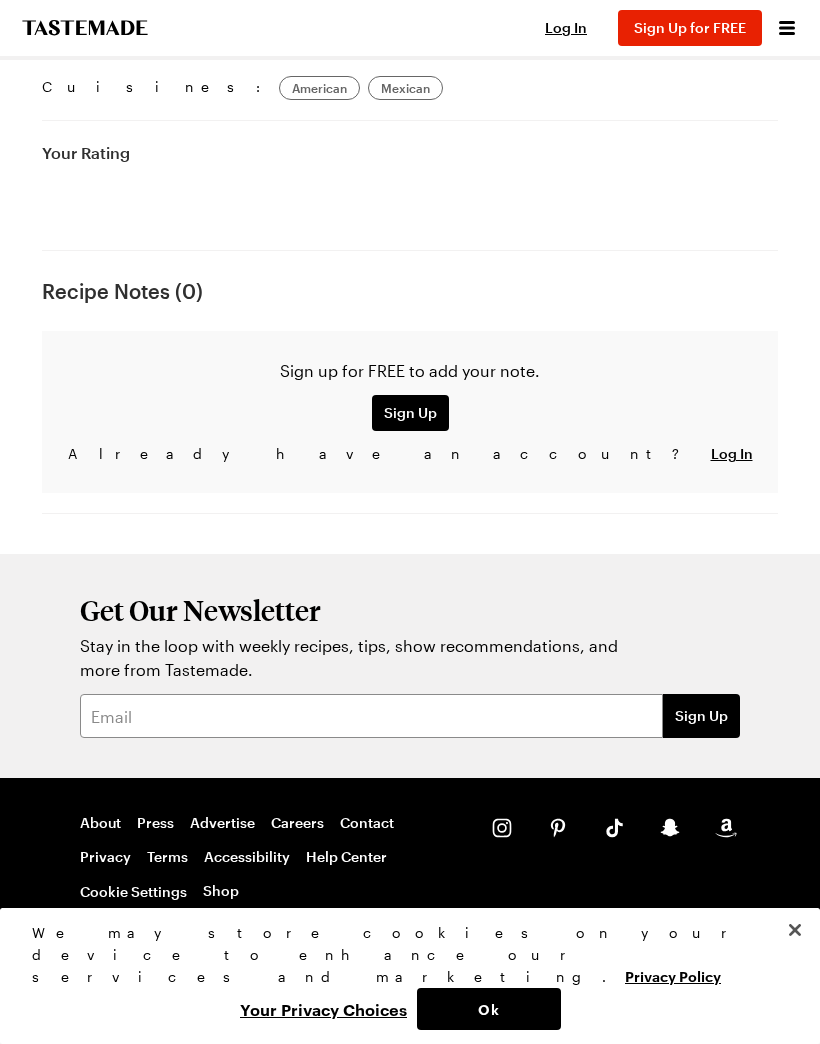 scroll, scrollTop: 0, scrollLeft: 0, axis: both 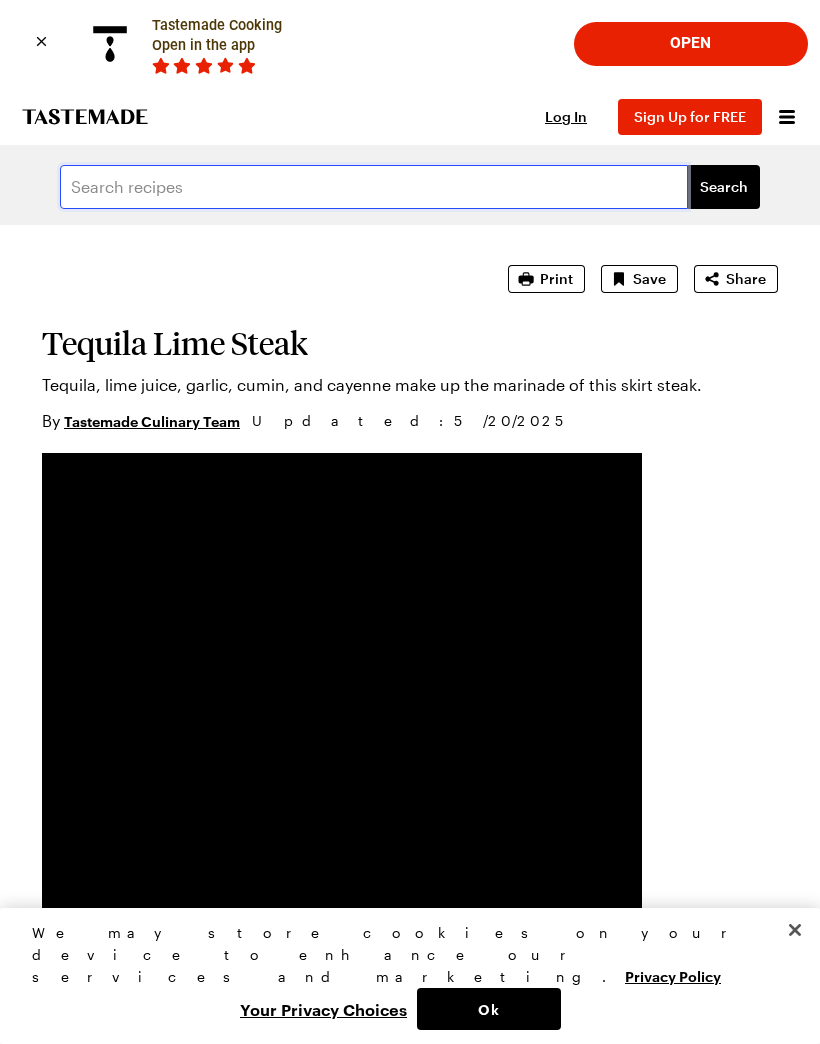 click at bounding box center [374, 187] 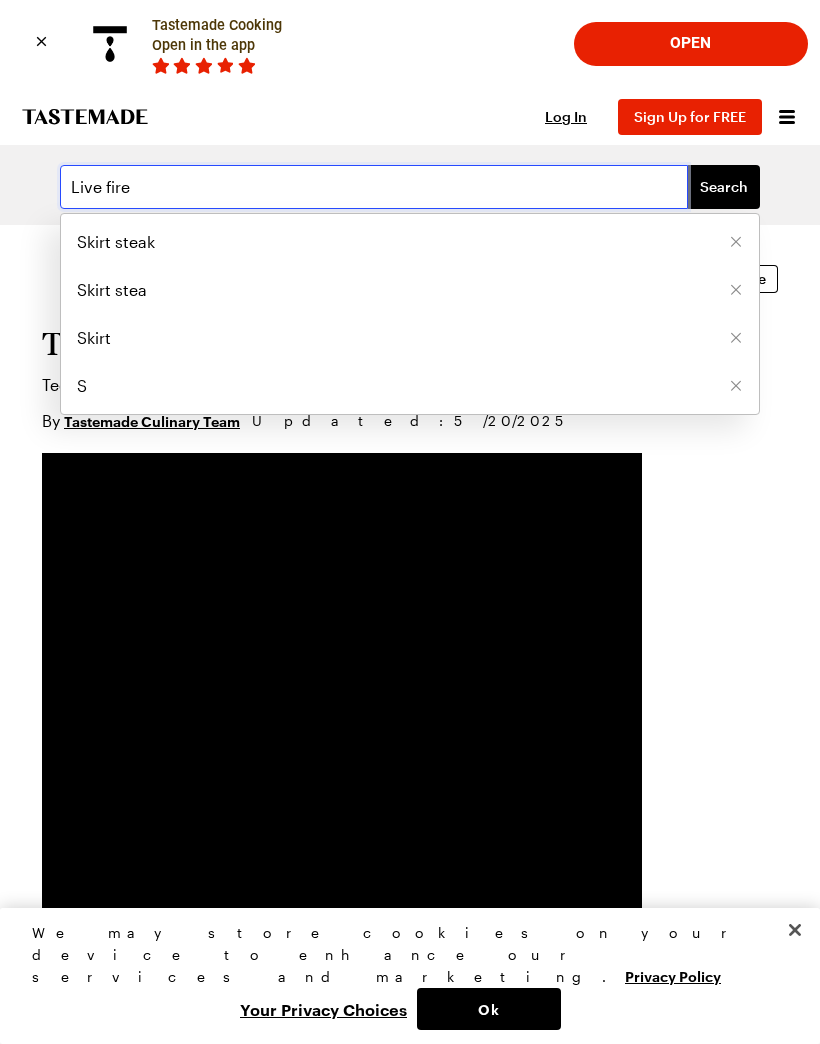 type on "Live fire" 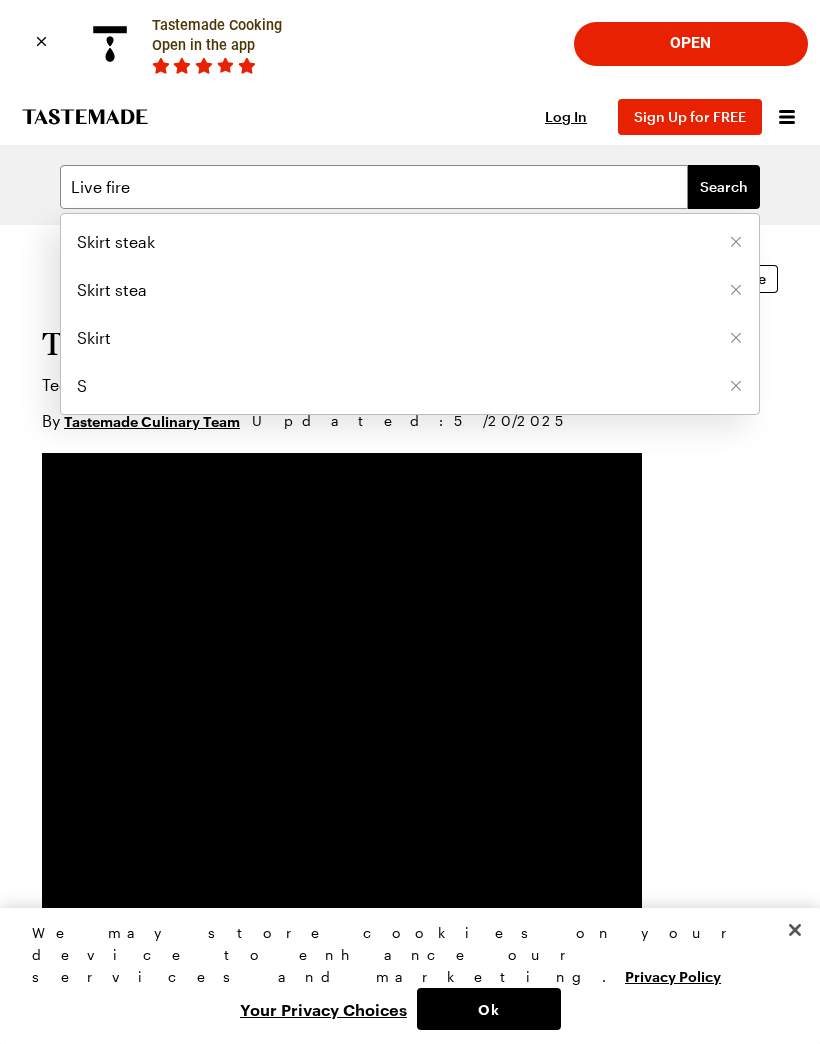 click on "Search" at bounding box center (724, 187) 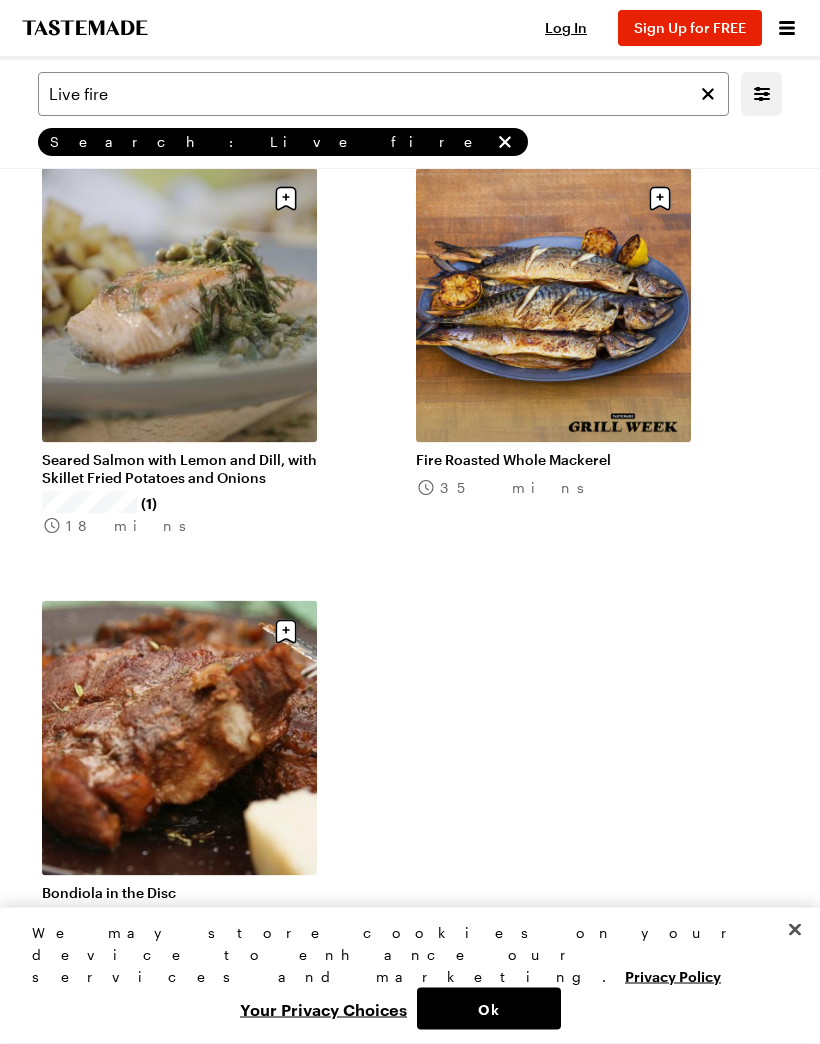scroll, scrollTop: 231, scrollLeft: 0, axis: vertical 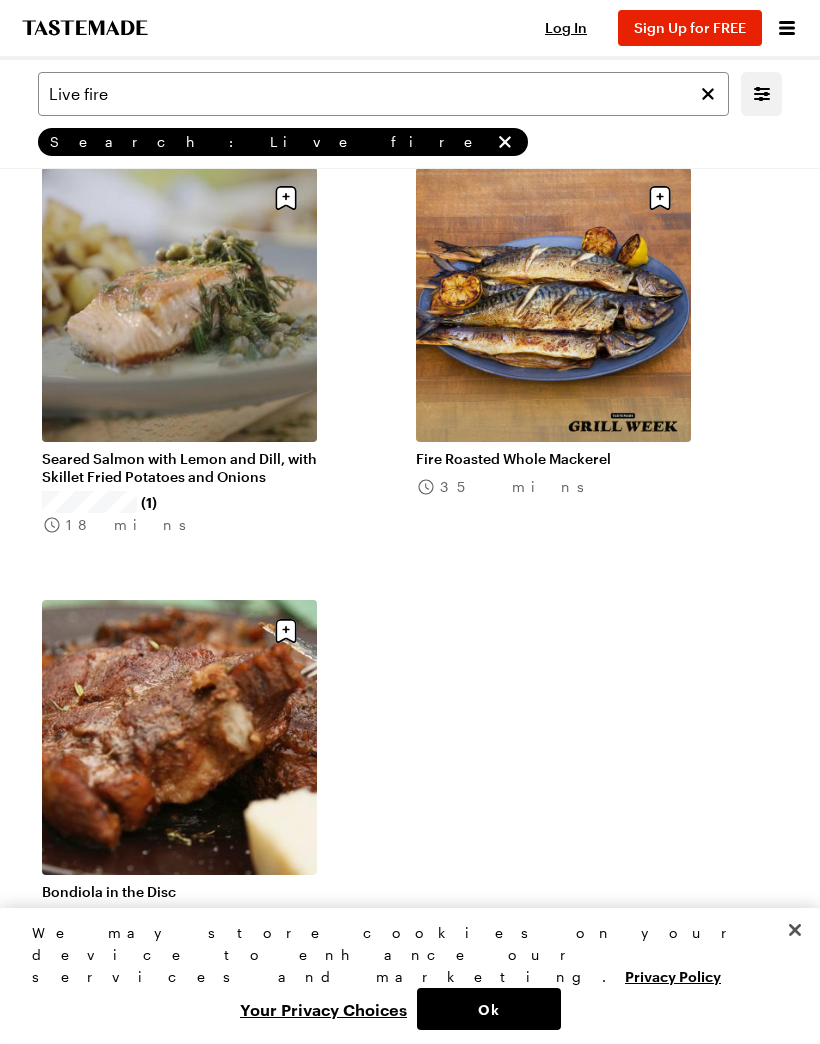 click on "Bondiola in the Disc" at bounding box center (179, 892) 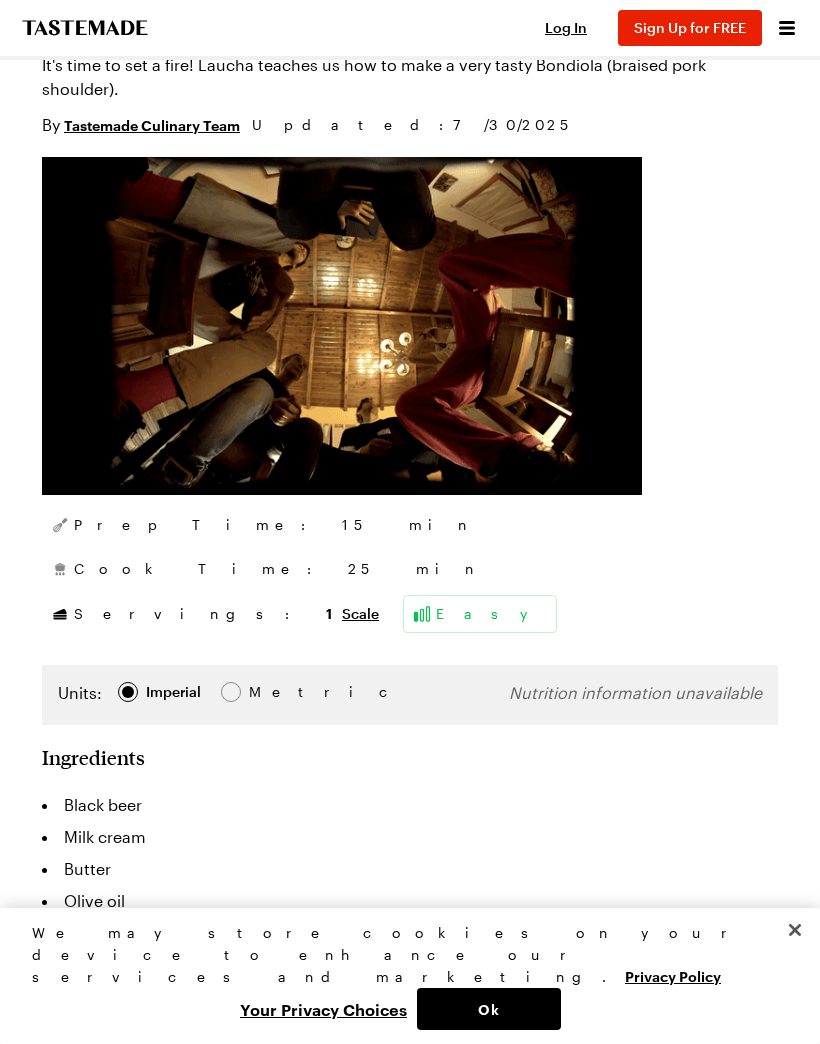 scroll, scrollTop: 0, scrollLeft: 0, axis: both 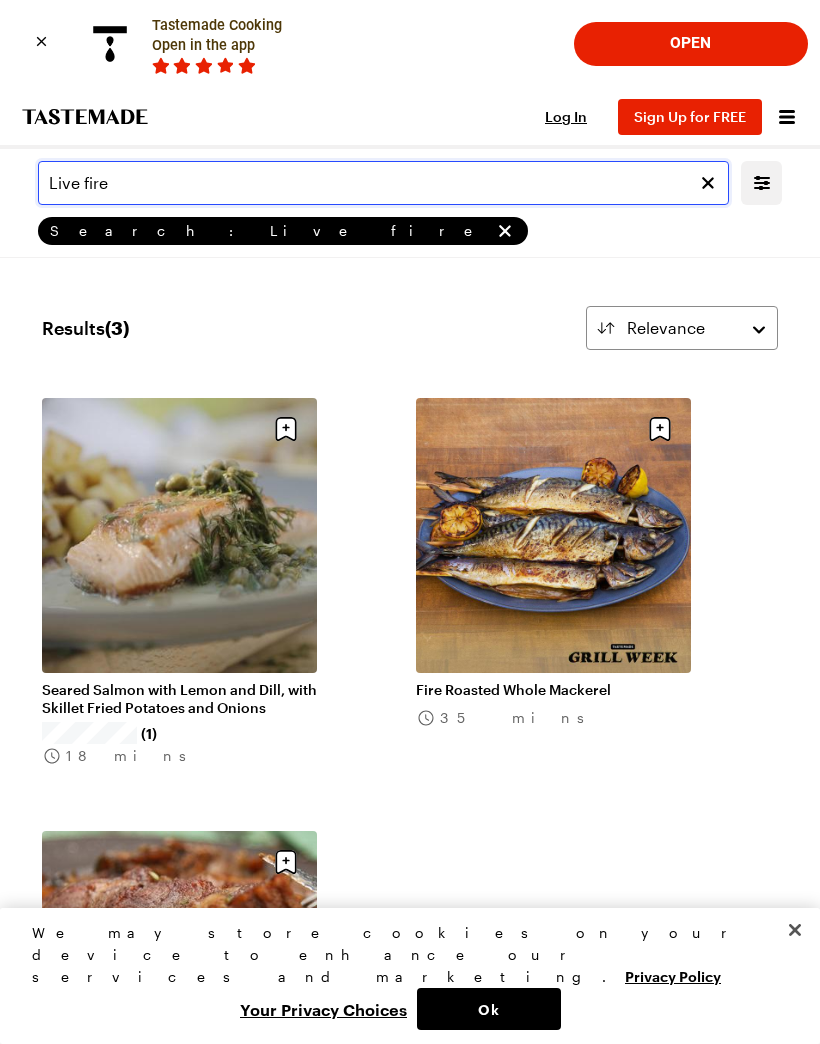 click on "Live fire" at bounding box center [383, 183] 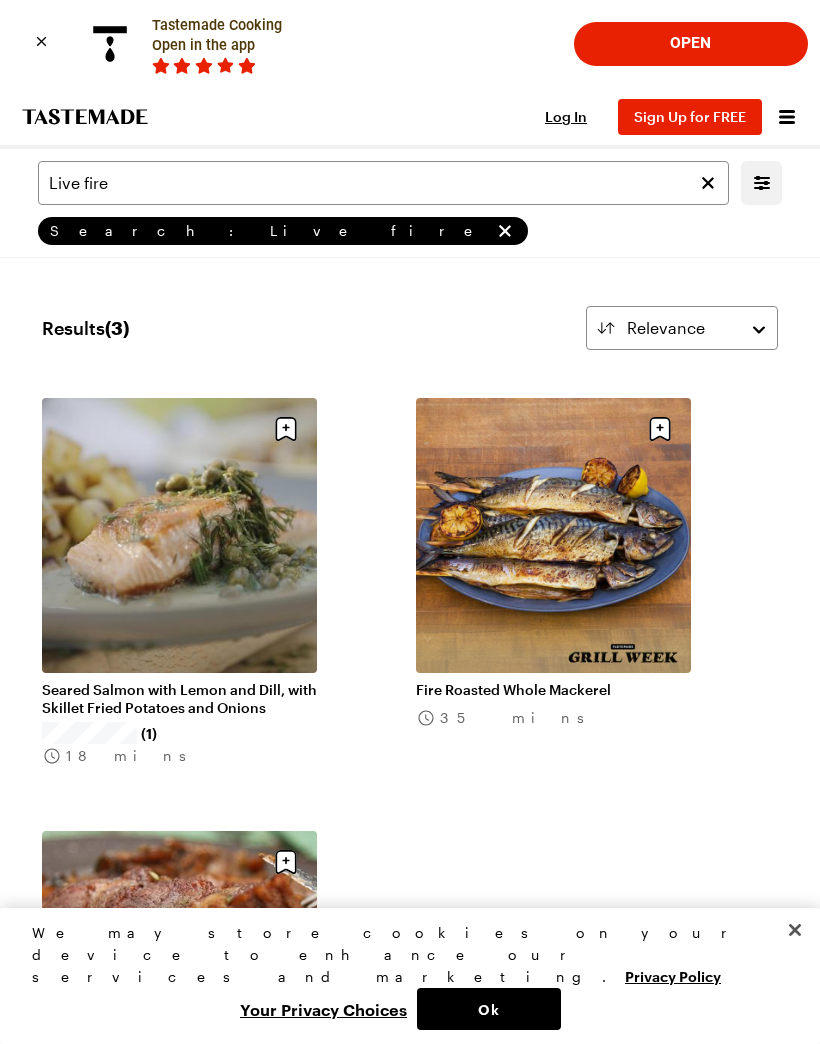 click on "Open in the app" at bounding box center [203, 45] 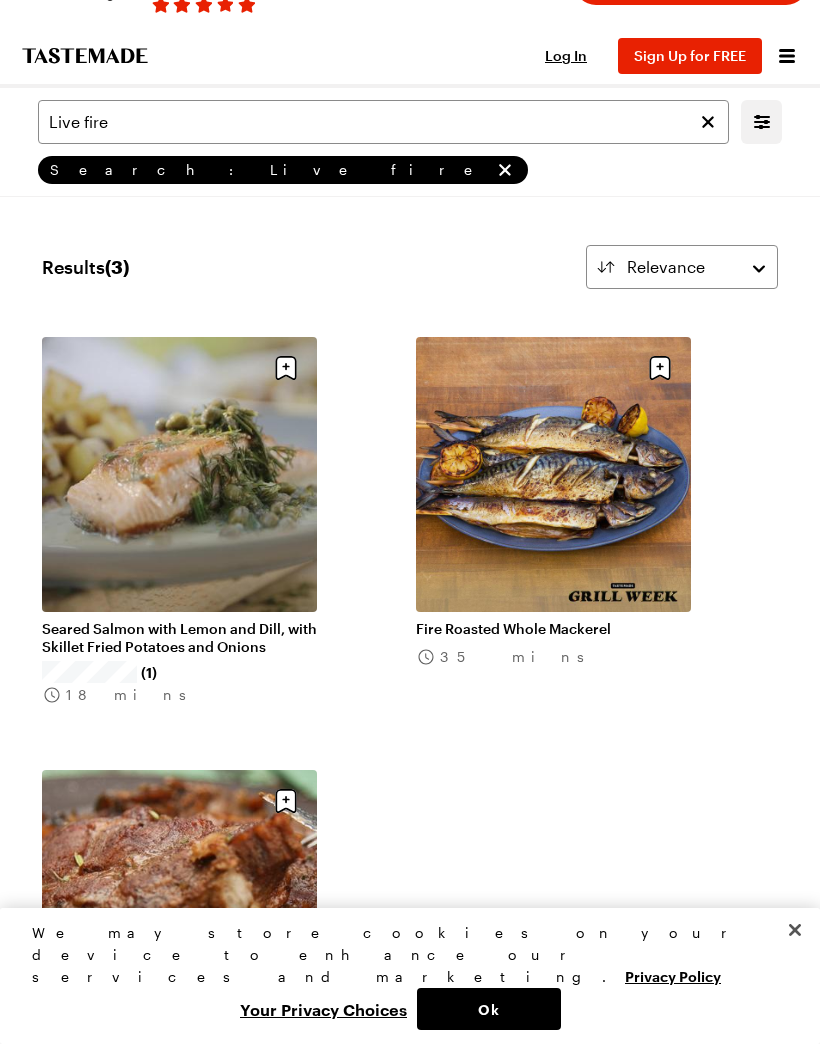 scroll, scrollTop: 0, scrollLeft: 0, axis: both 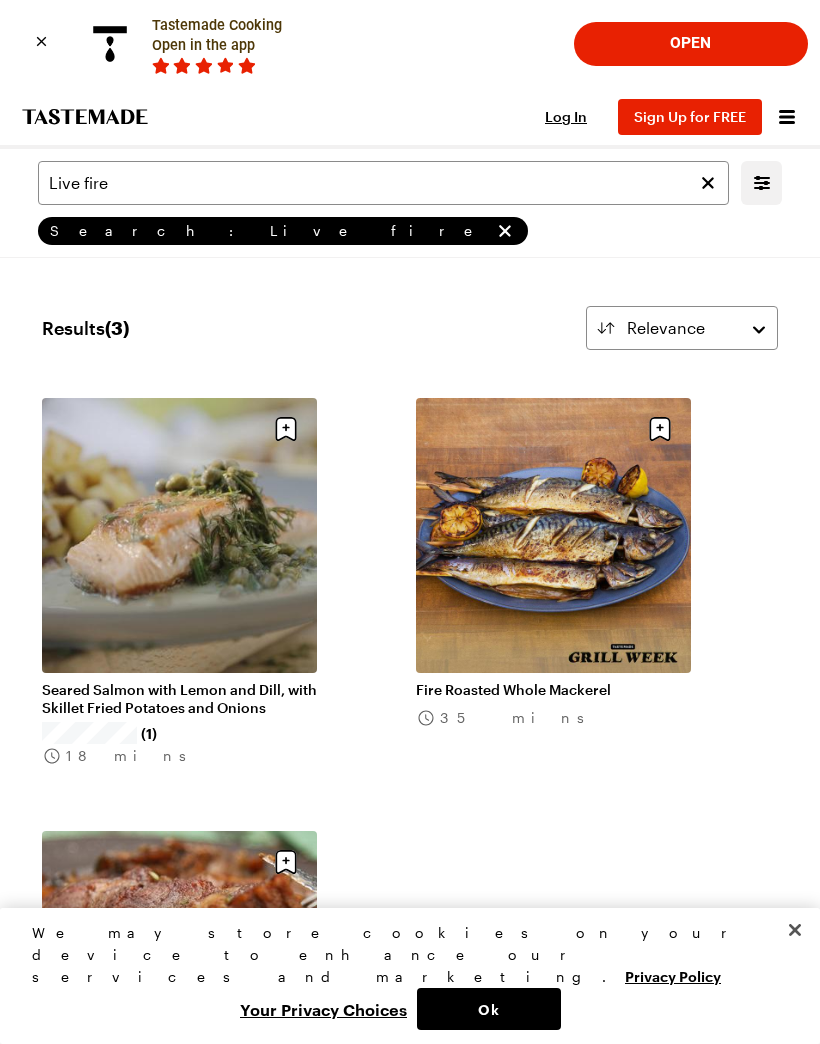 click on "Open in the app" at bounding box center (203, 45) 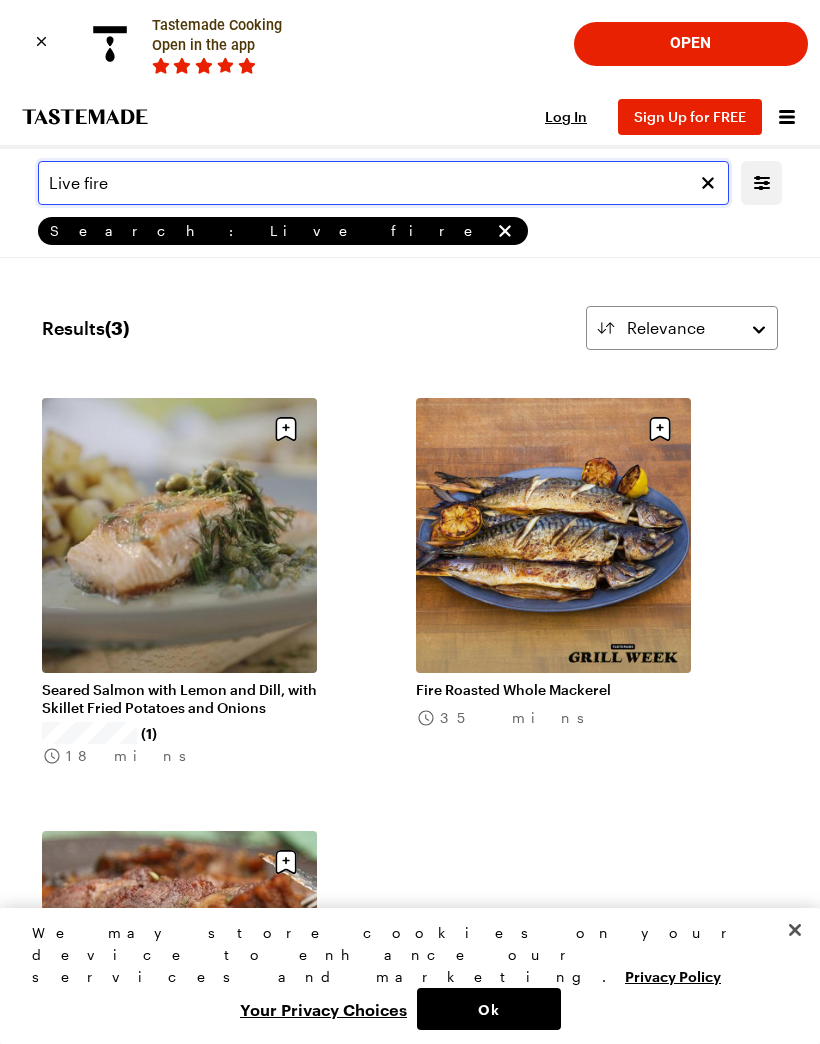 click on "Live fire" at bounding box center [383, 183] 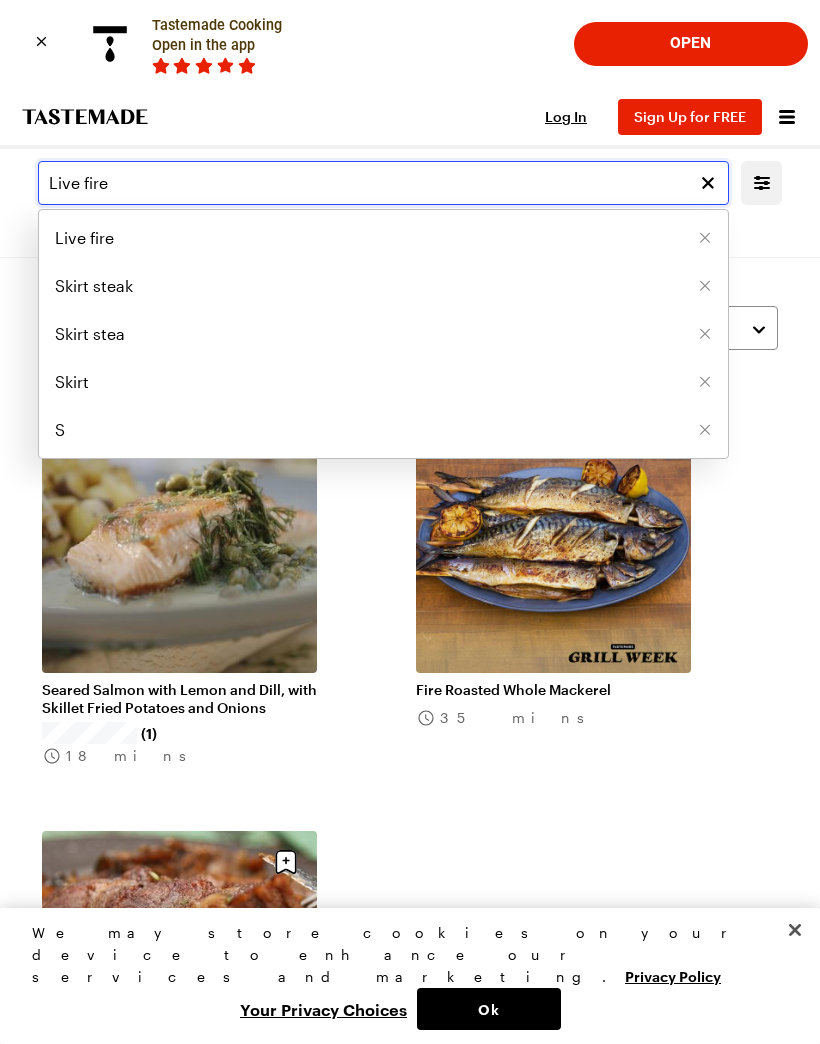 click on "Live fire" at bounding box center (383, 183) 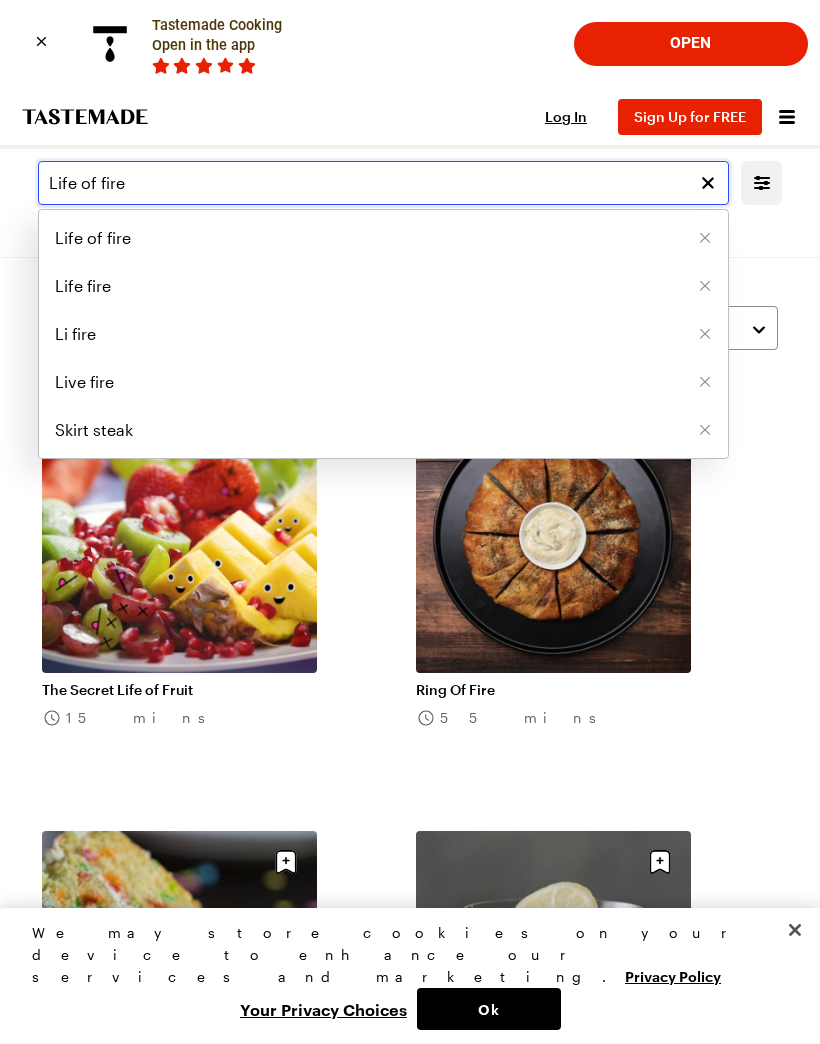 type on "Life of fire" 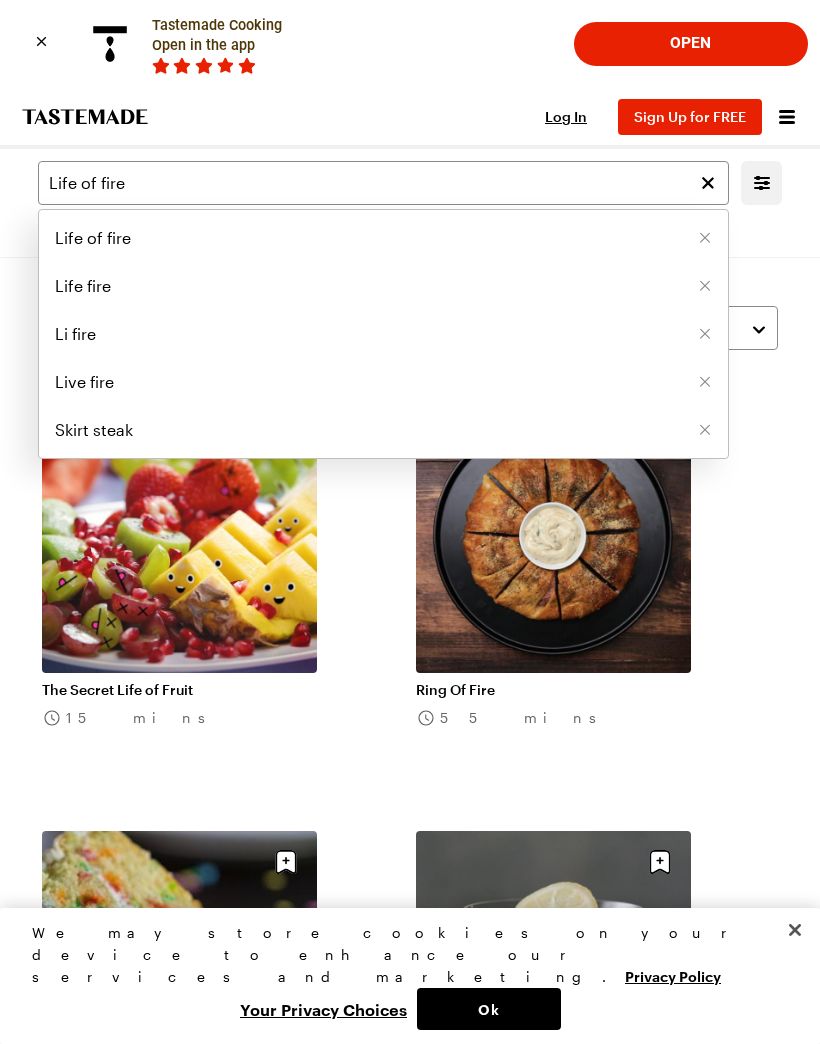 click on "Life of fire" at bounding box center [93, 238] 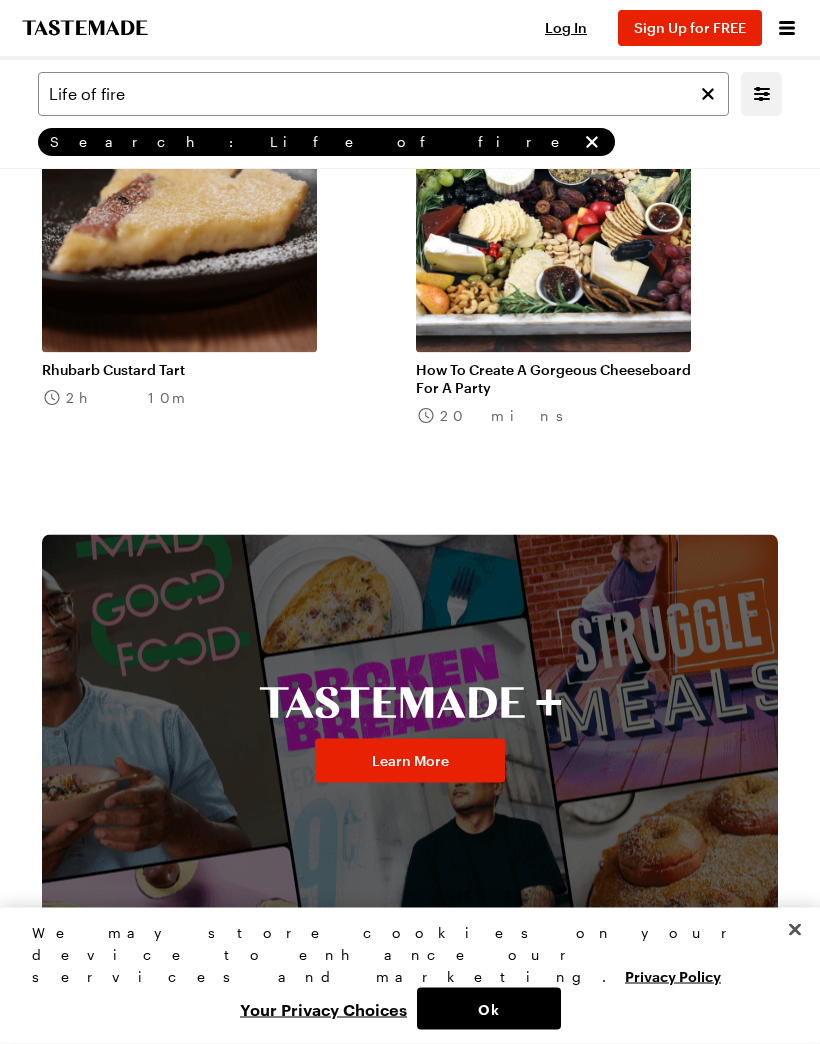 scroll, scrollTop: 1183, scrollLeft: 0, axis: vertical 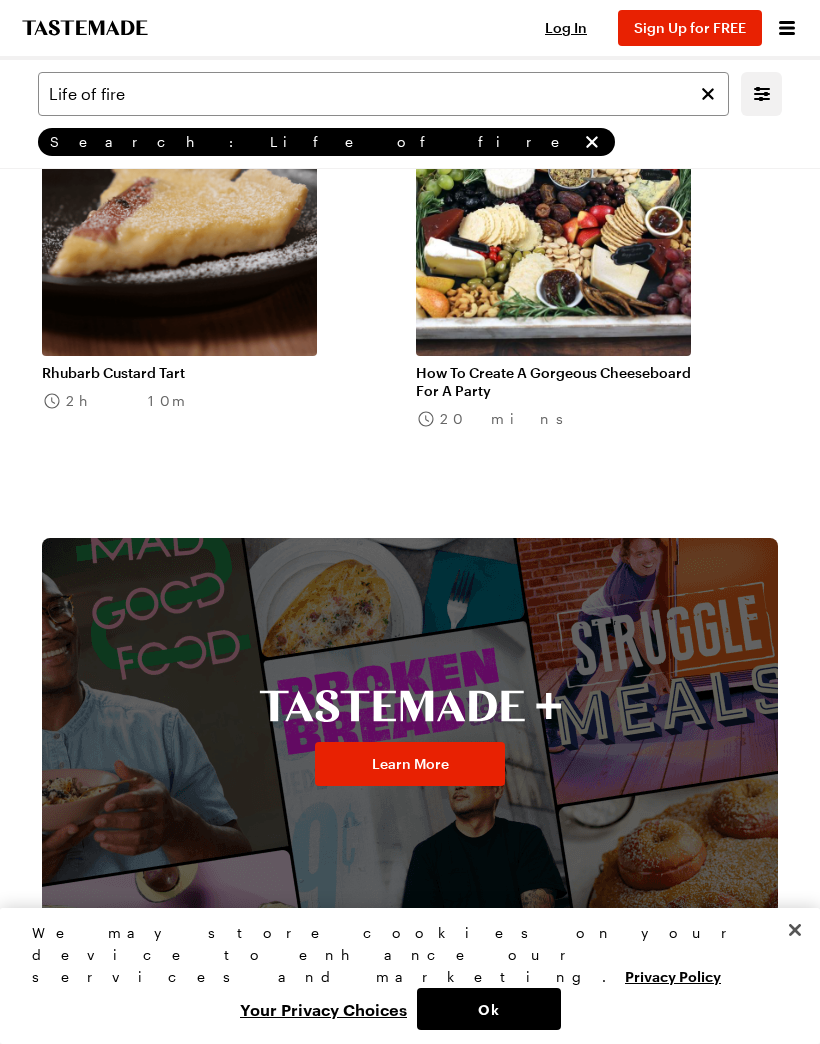 click on "Learn More" at bounding box center (410, 764) 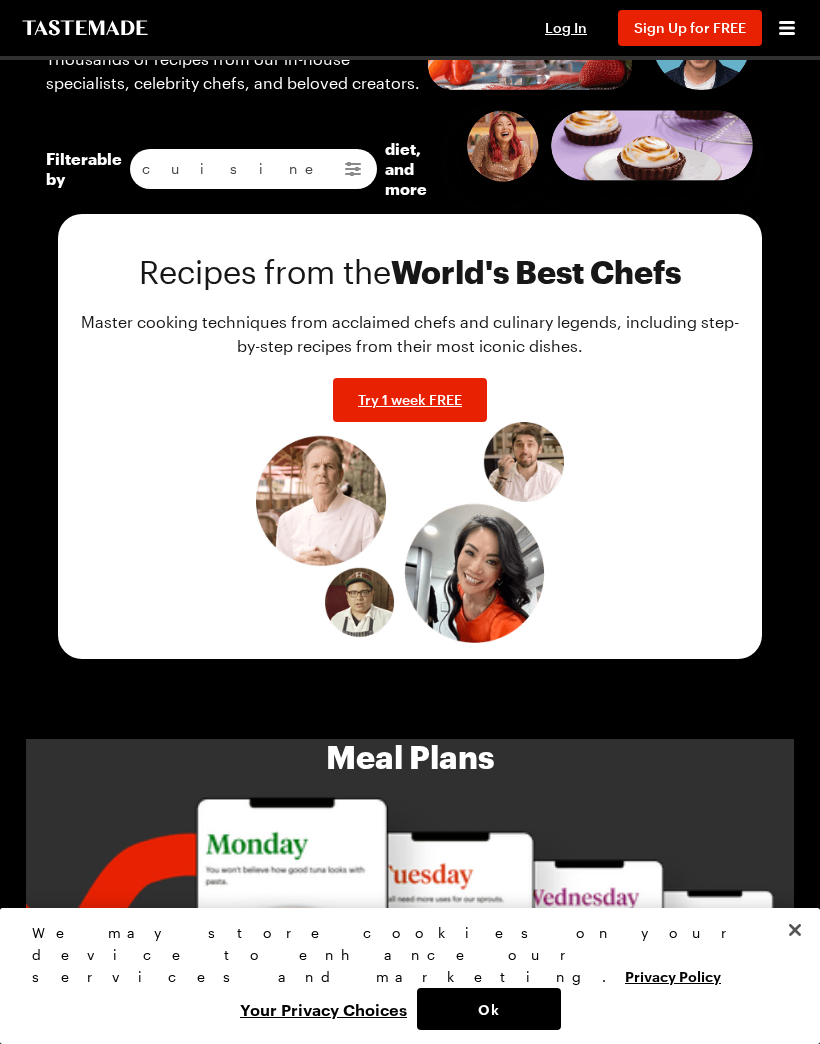 scroll, scrollTop: 0, scrollLeft: 0, axis: both 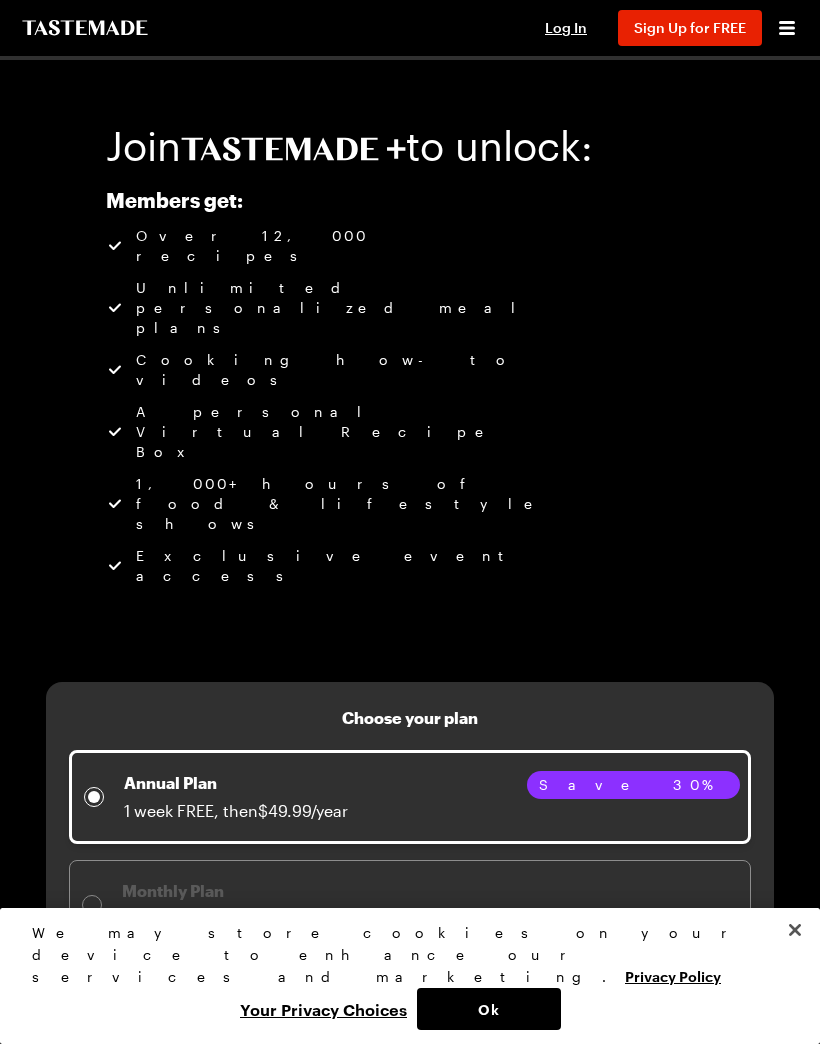 click at bounding box center (795, 930) 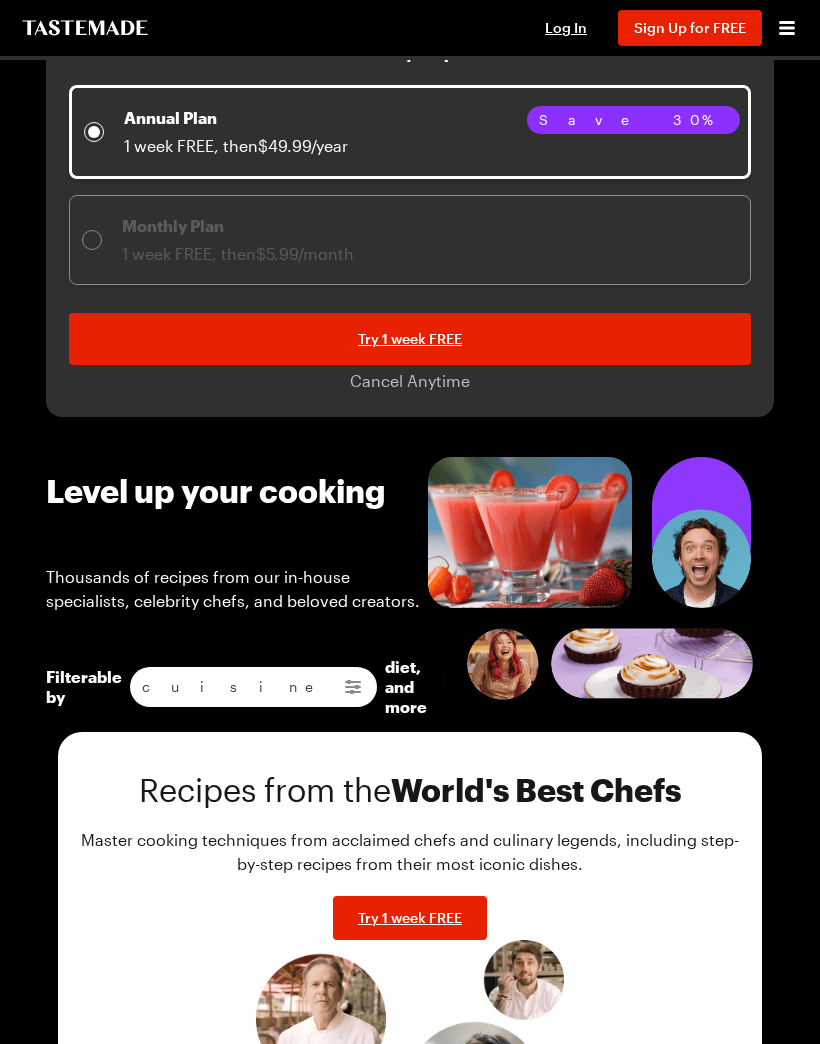 scroll, scrollTop: 668, scrollLeft: 0, axis: vertical 